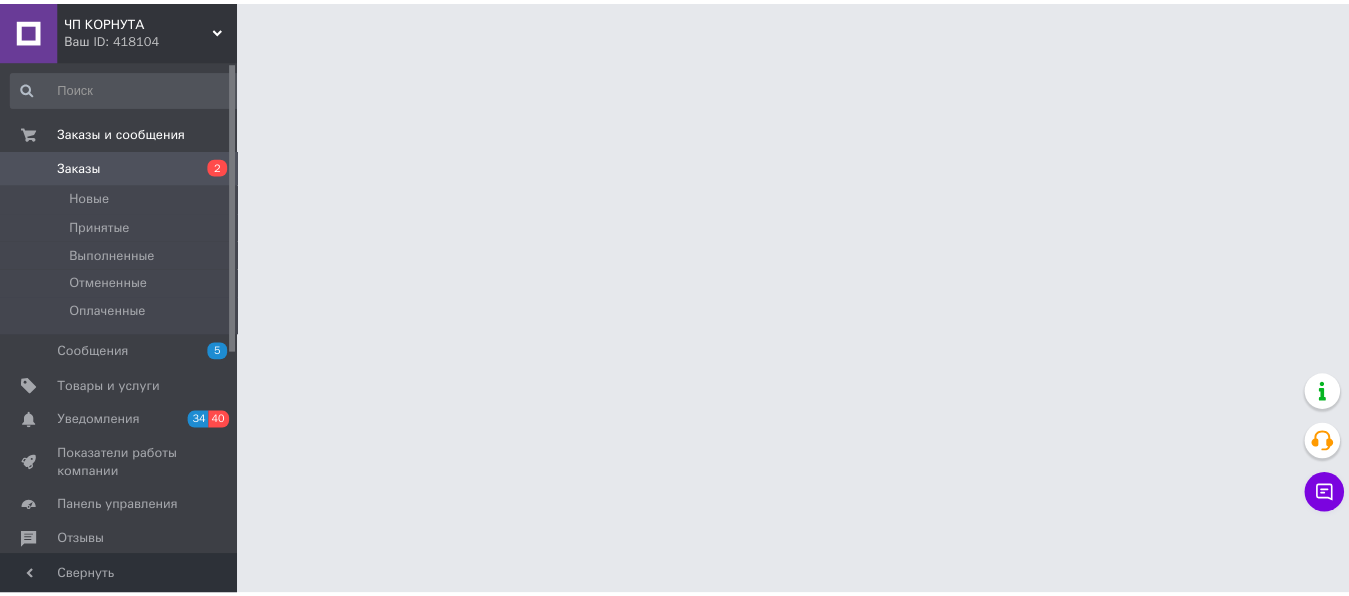 scroll, scrollTop: 0, scrollLeft: 0, axis: both 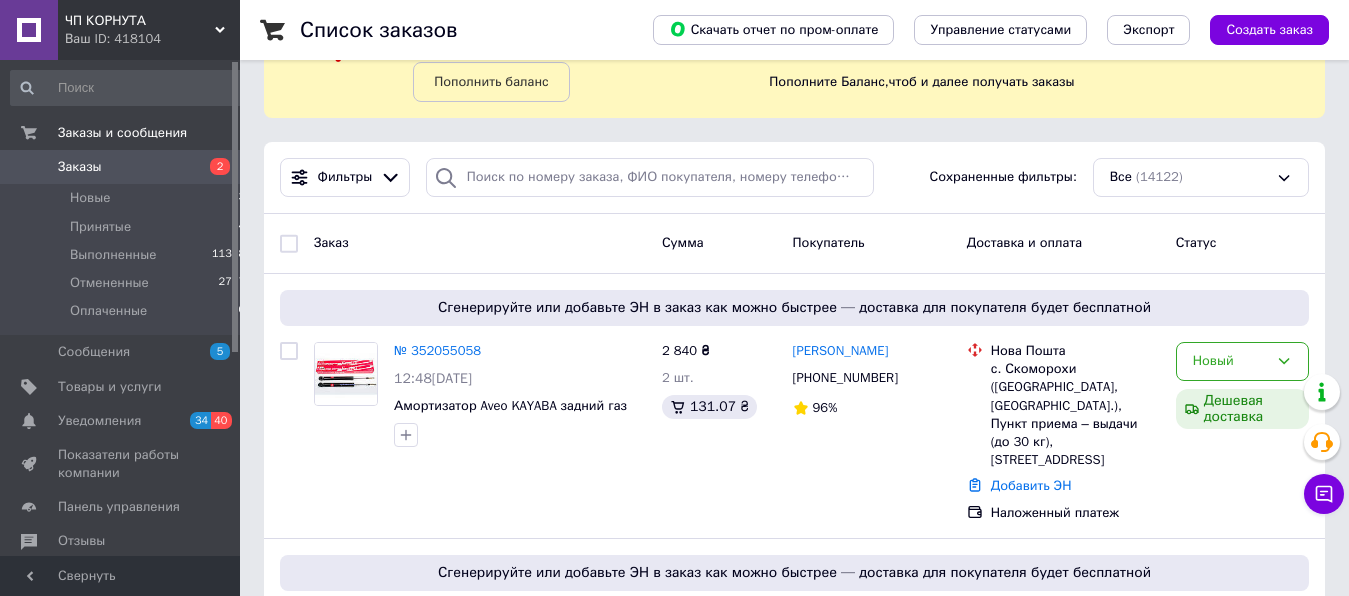 click on "Заказы" at bounding box center (80, 167) 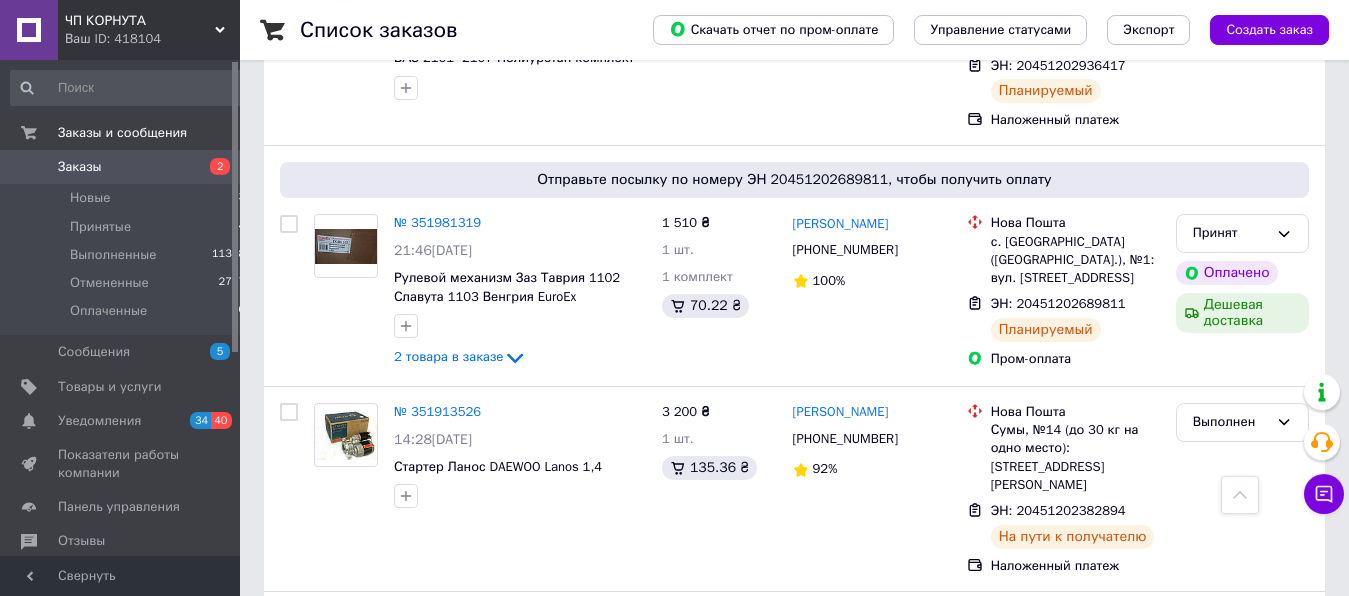 scroll, scrollTop: 1530, scrollLeft: 0, axis: vertical 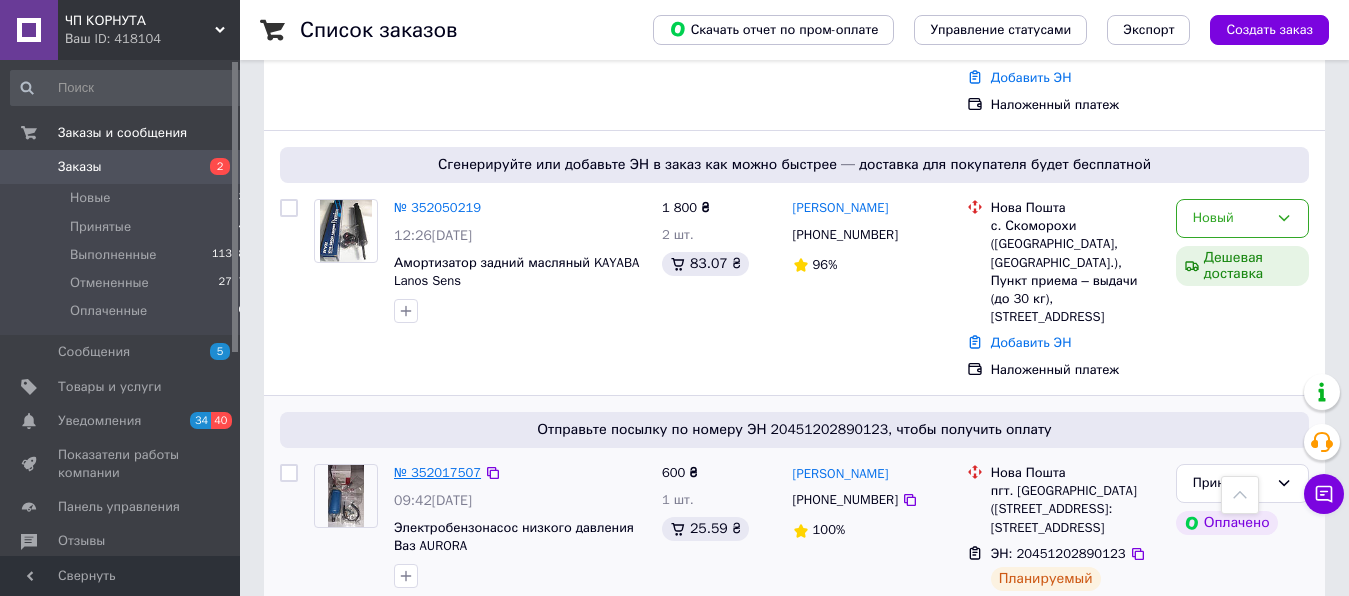 click on "№ 352017507" at bounding box center [437, 472] 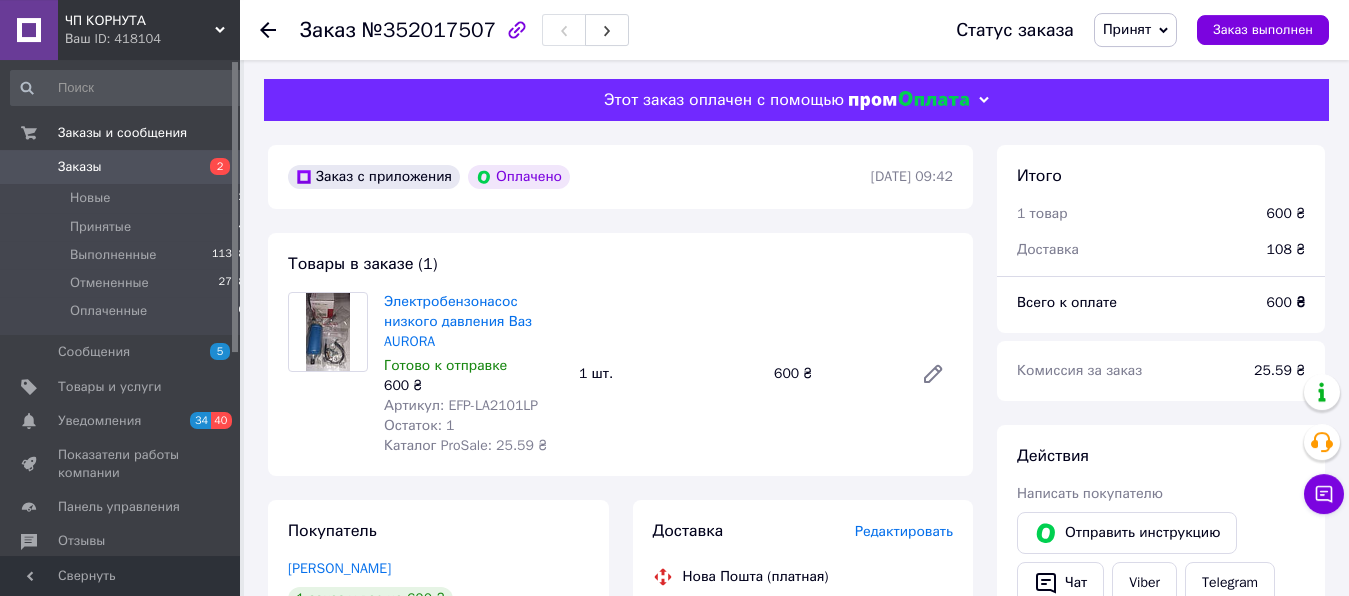 scroll, scrollTop: 0, scrollLeft: 0, axis: both 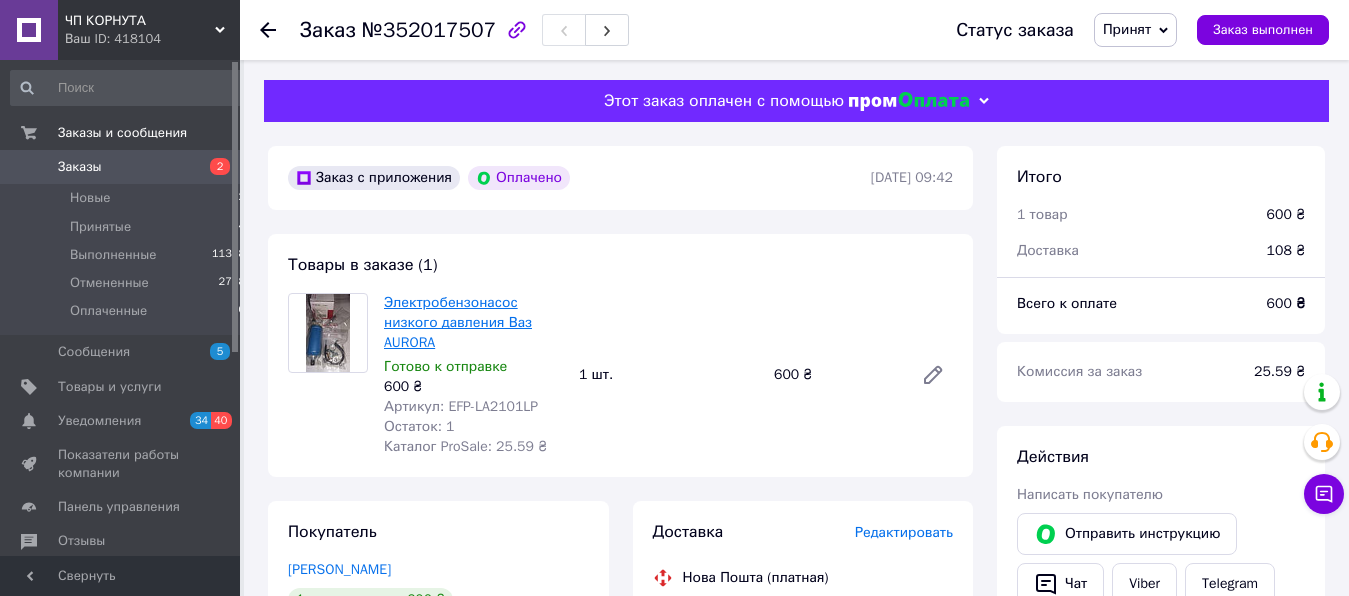 click on "Электробензонасос низкого давления Ваз AURORA" at bounding box center (458, 322) 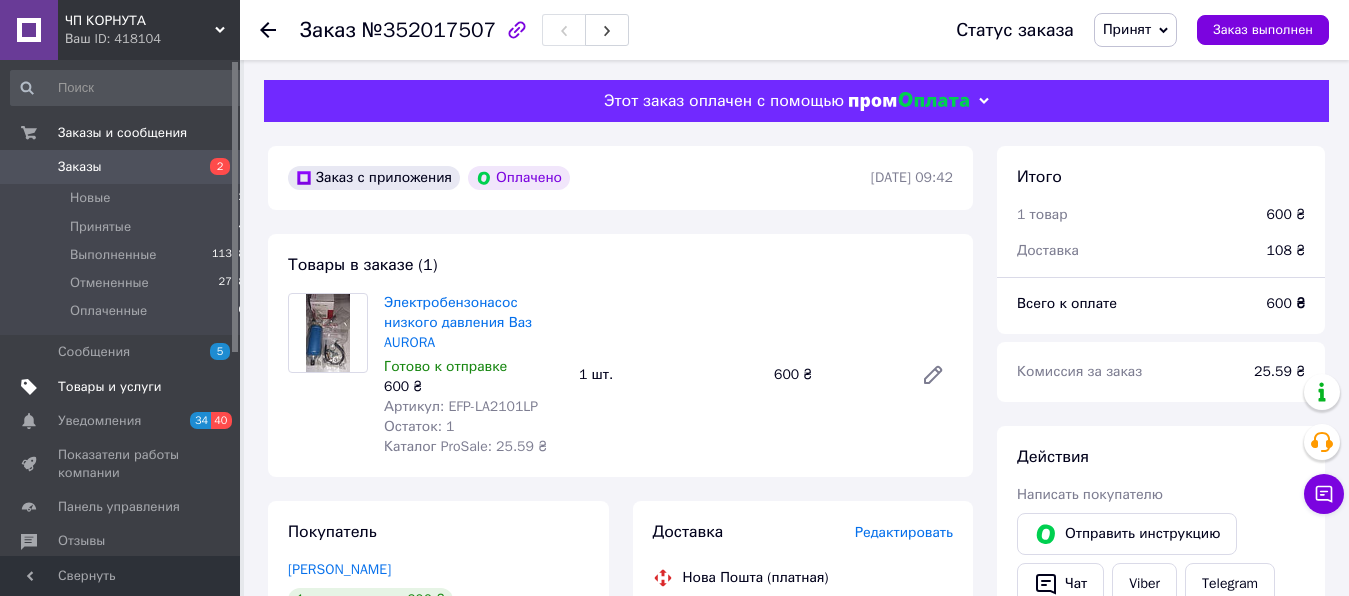 click on "Товары и услуги" at bounding box center [110, 387] 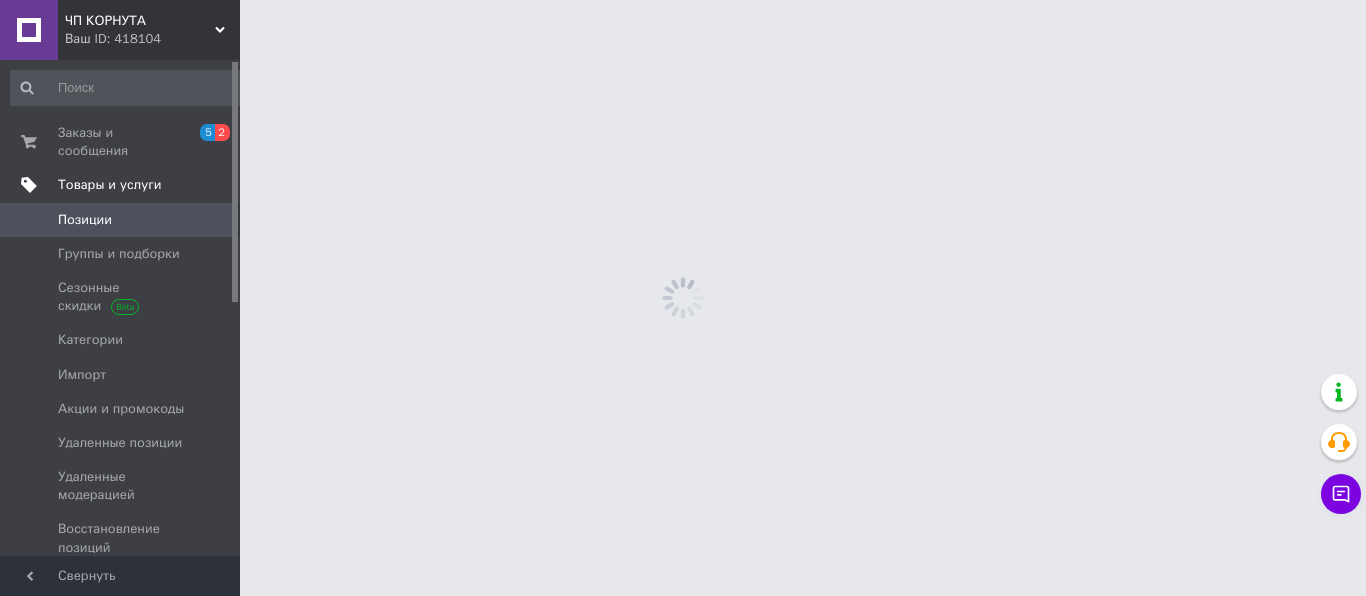 click on "Товары и услуги" at bounding box center [110, 185] 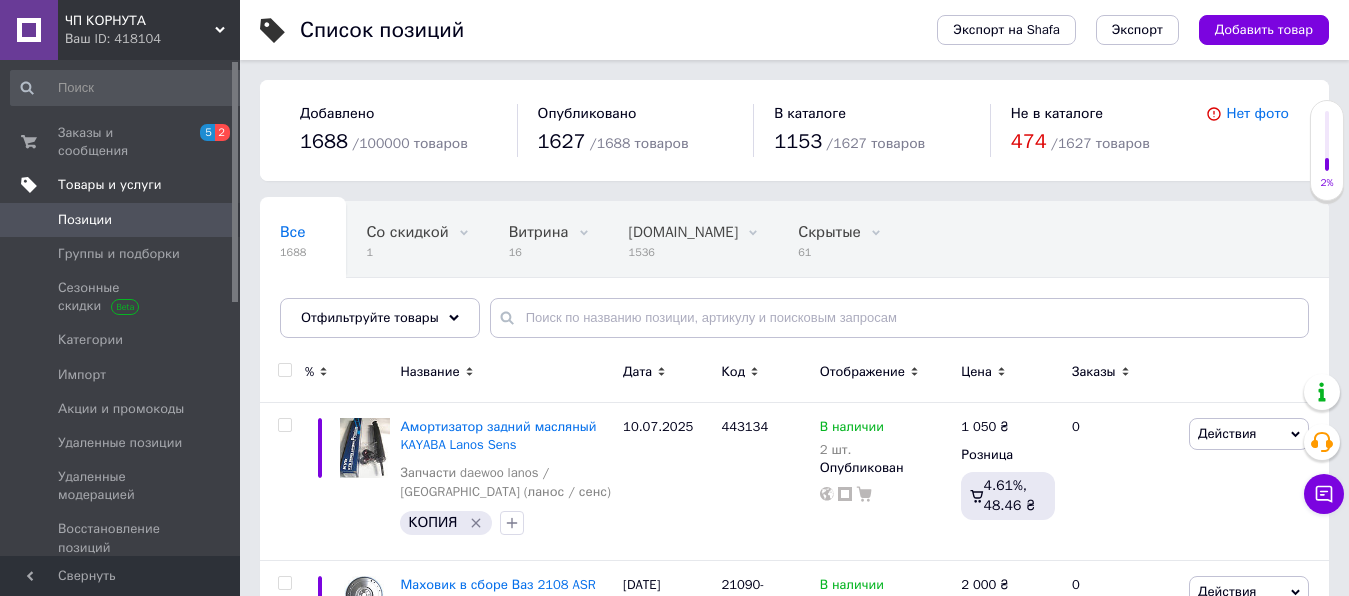 click on "Товары и услуги" at bounding box center [110, 185] 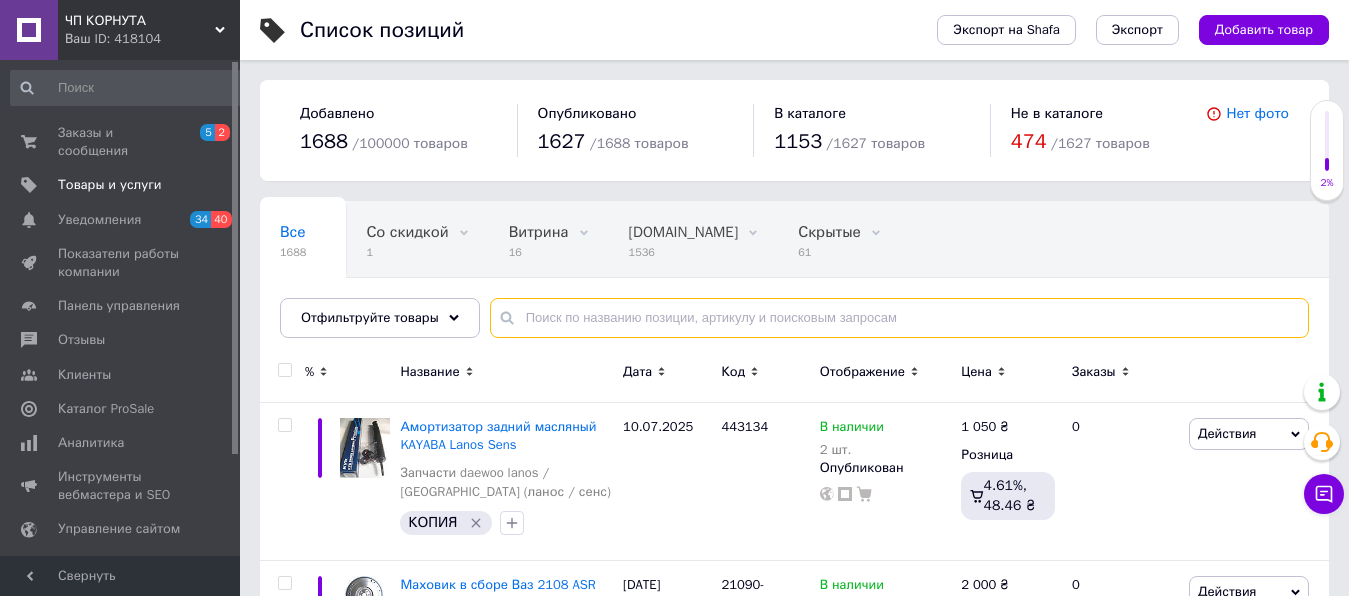 click at bounding box center [899, 318] 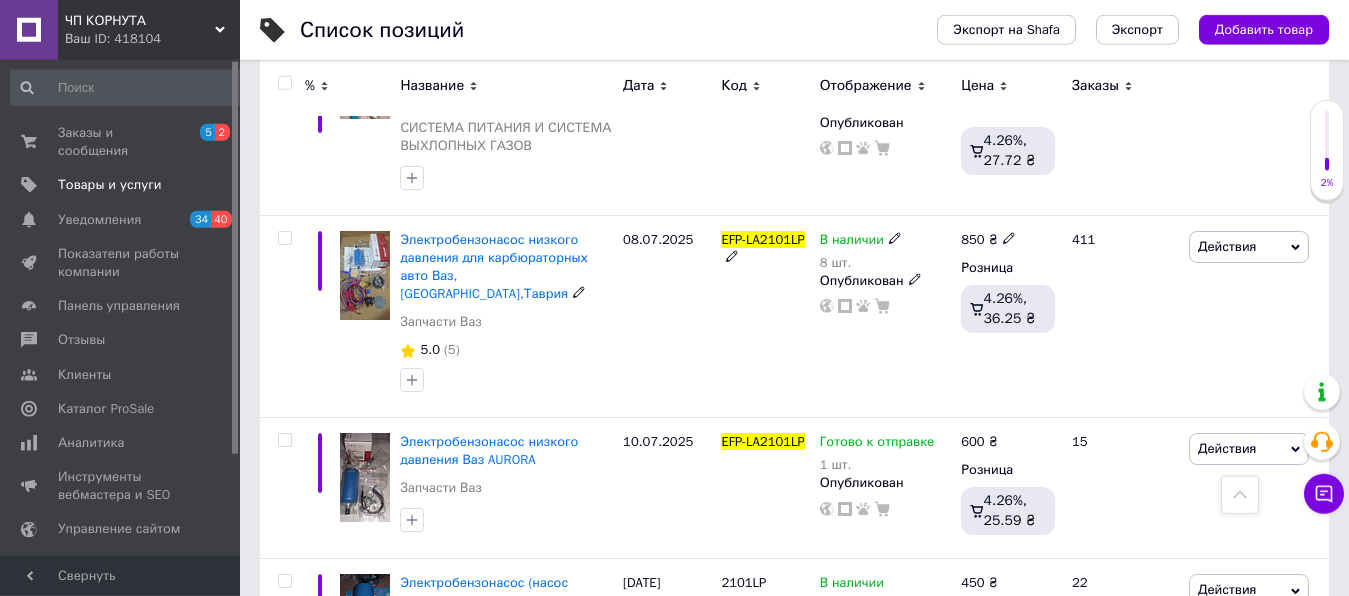 scroll, scrollTop: 612, scrollLeft: 0, axis: vertical 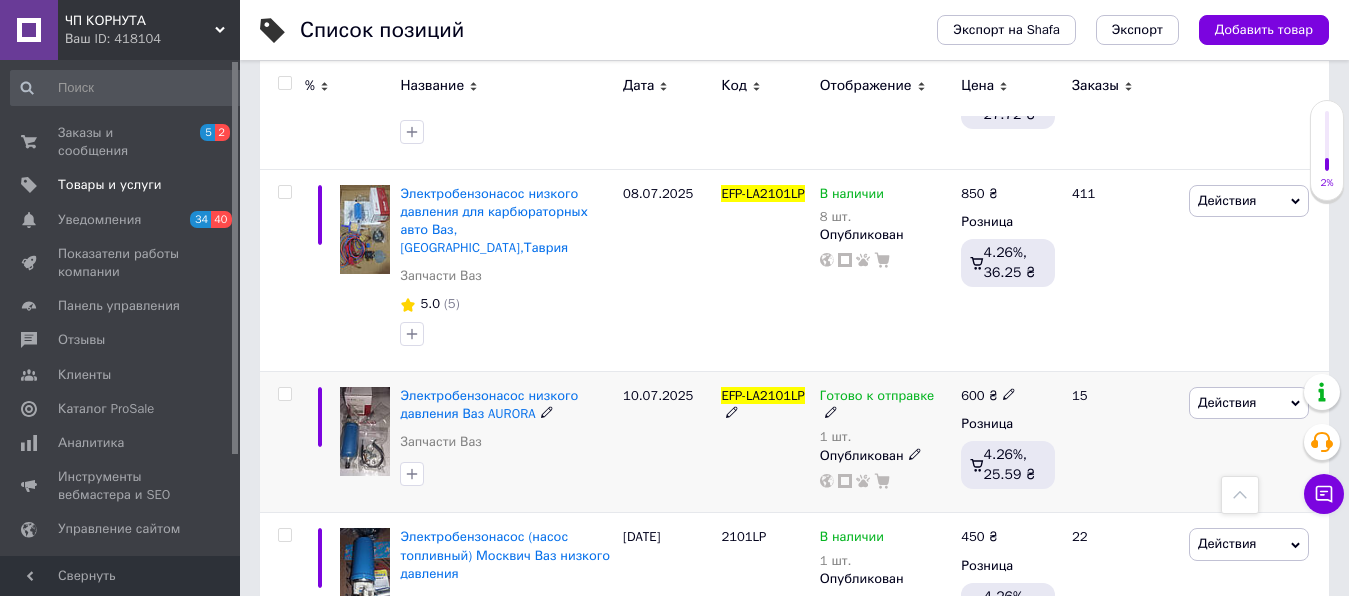 type on "EFP-LA2101LP" 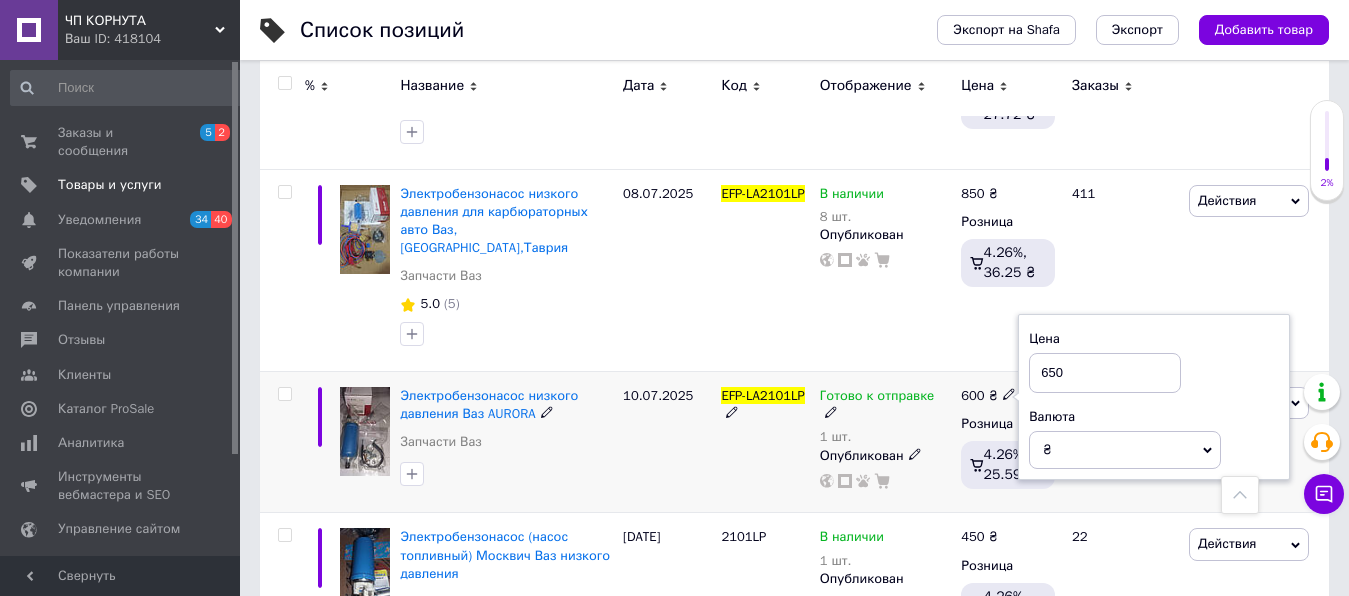 type on "650" 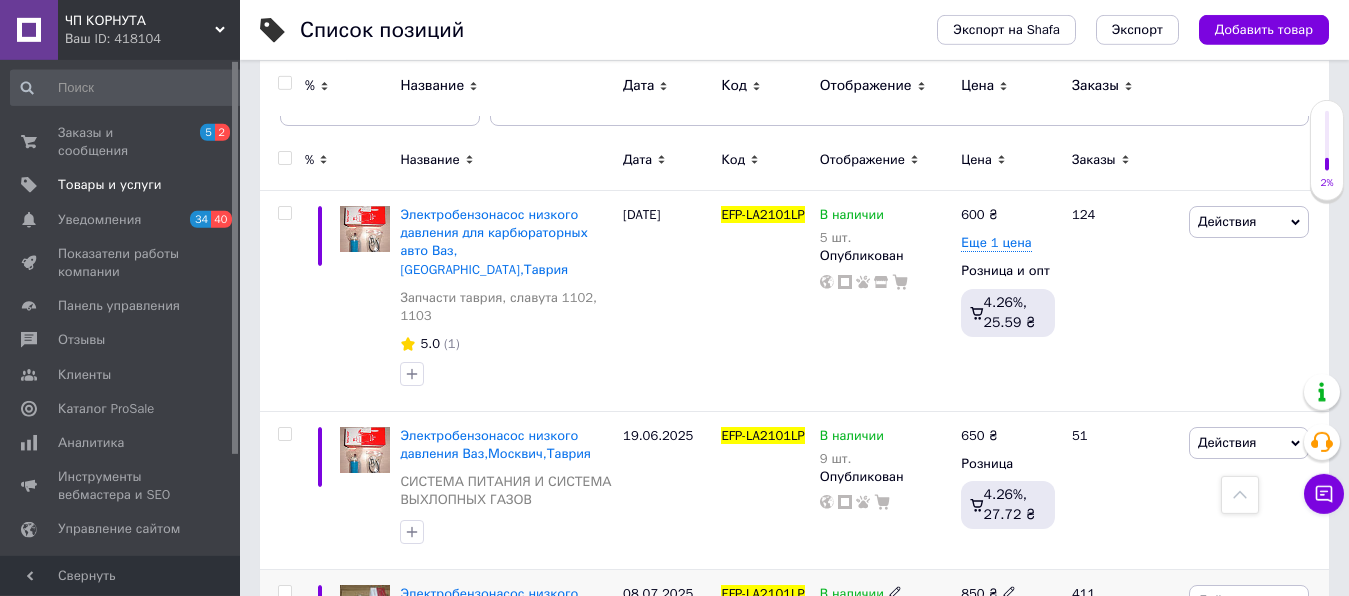 scroll, scrollTop: 204, scrollLeft: 0, axis: vertical 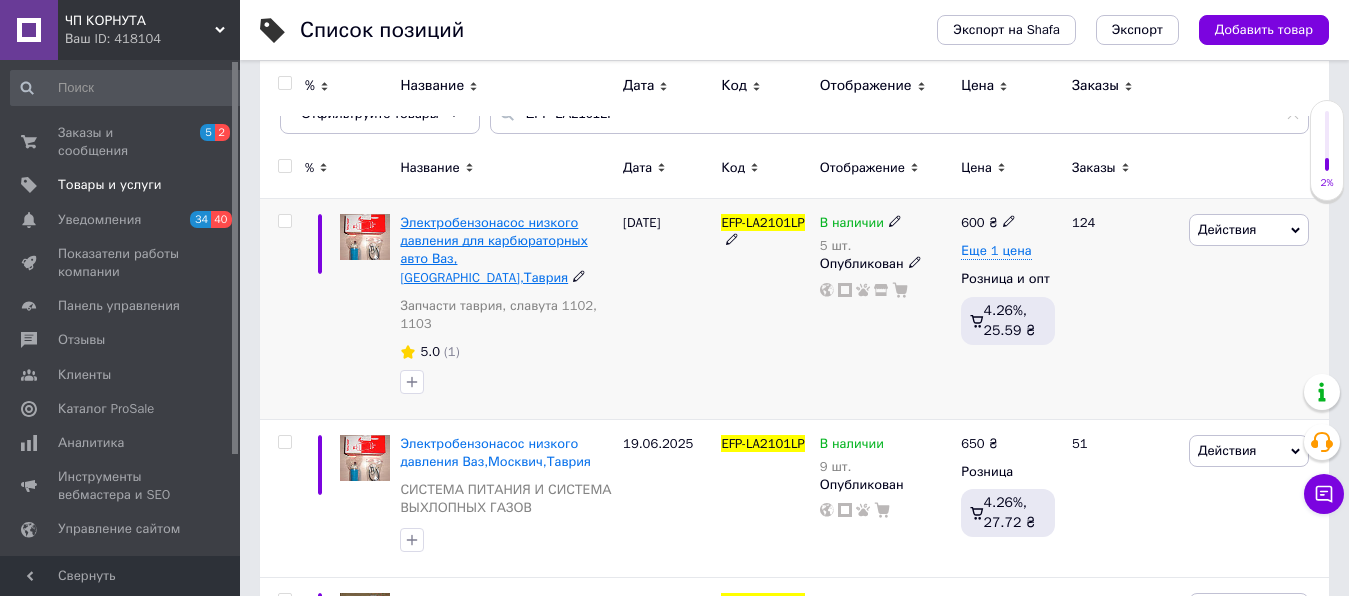 click on "Электробензонасос низкого давления для карбюраторных авто Ваз,[GEOGRAPHIC_DATA],Таврия" at bounding box center [493, 250] 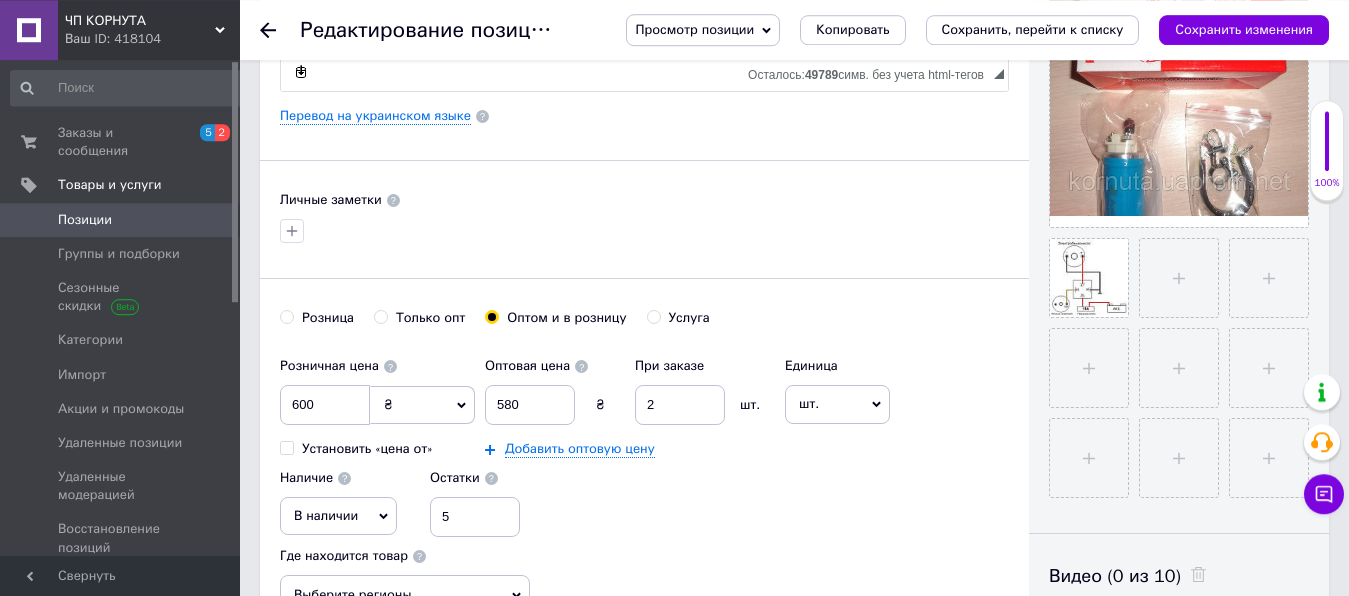 scroll, scrollTop: 612, scrollLeft: 0, axis: vertical 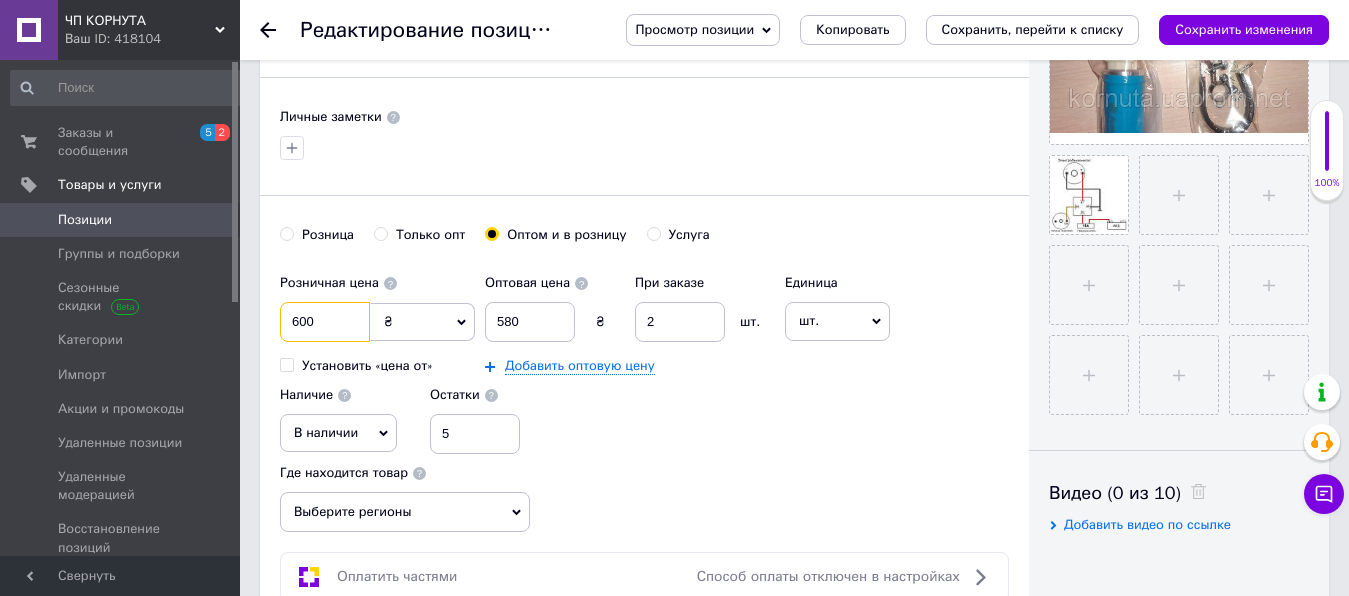 click on "600" at bounding box center (325, 322) 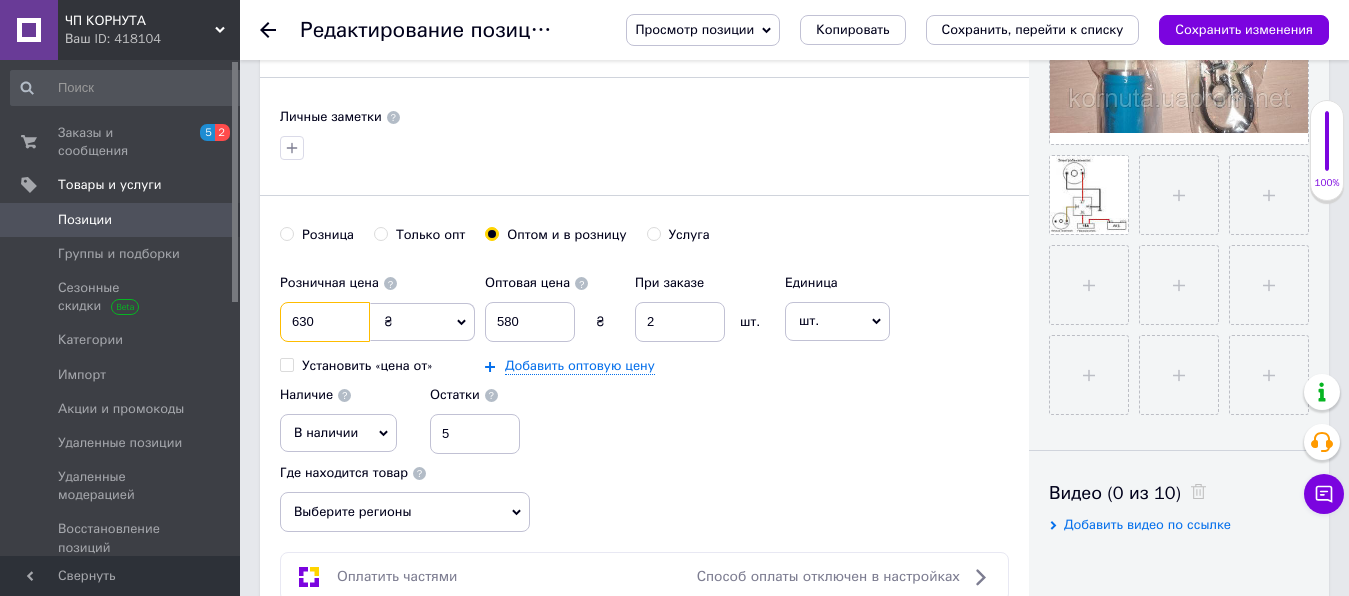 type on "630" 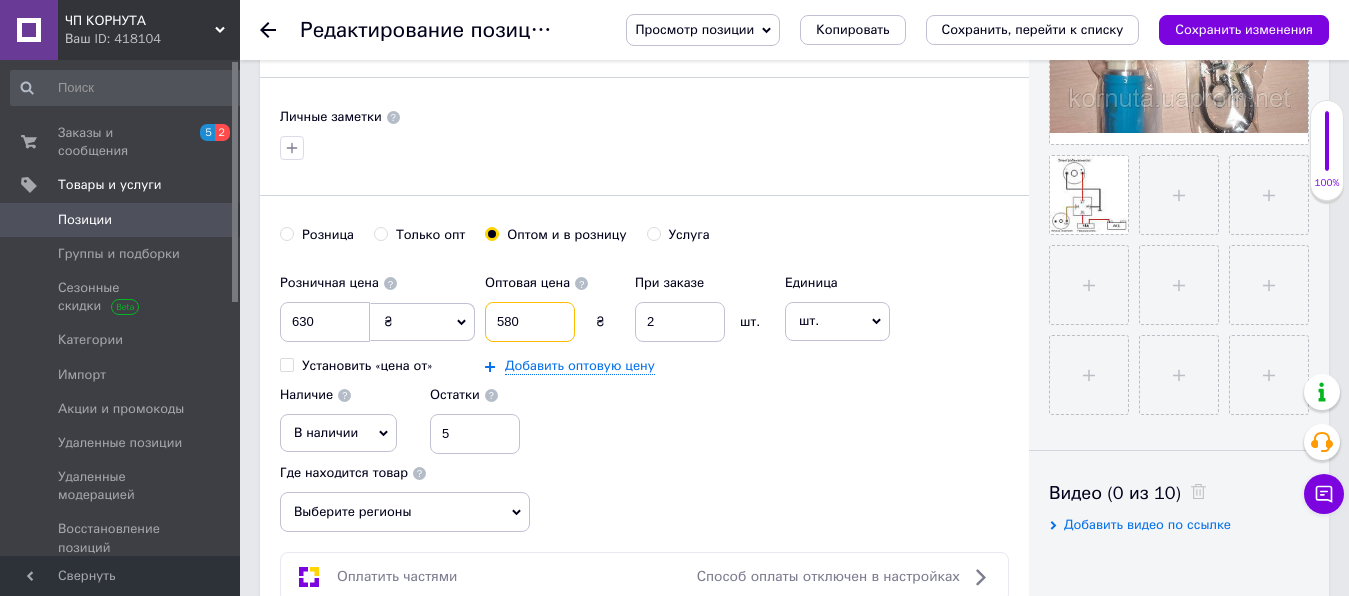 click on "580" at bounding box center (530, 322) 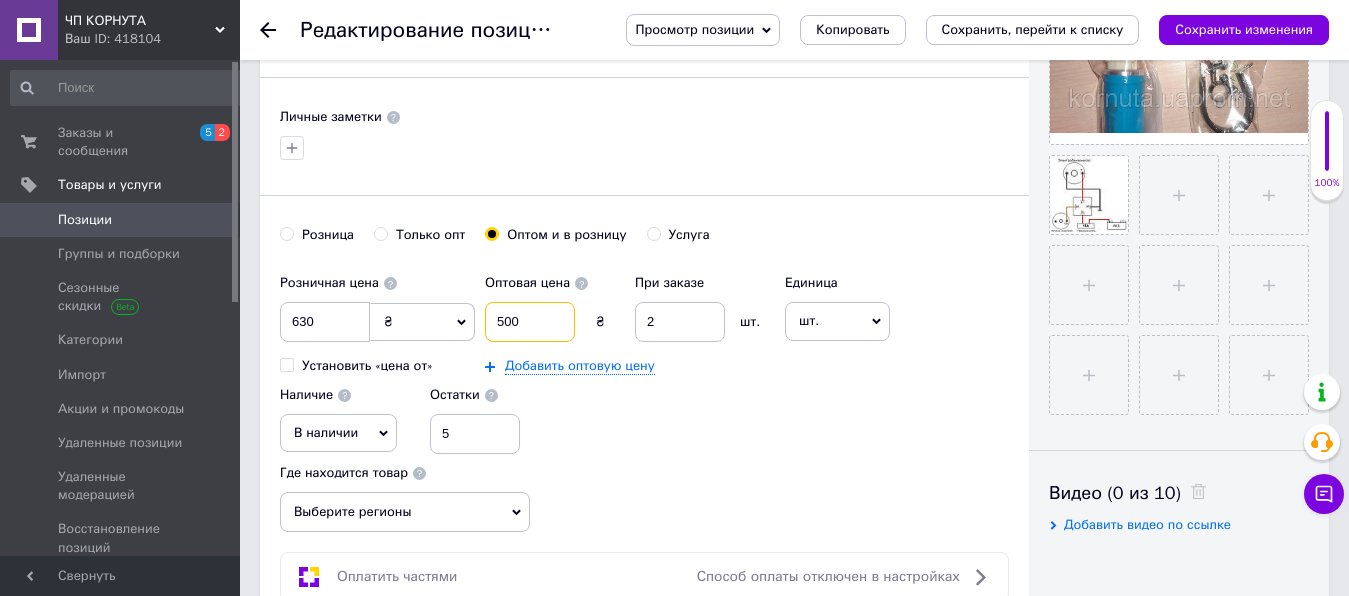 click on "500" at bounding box center [530, 322] 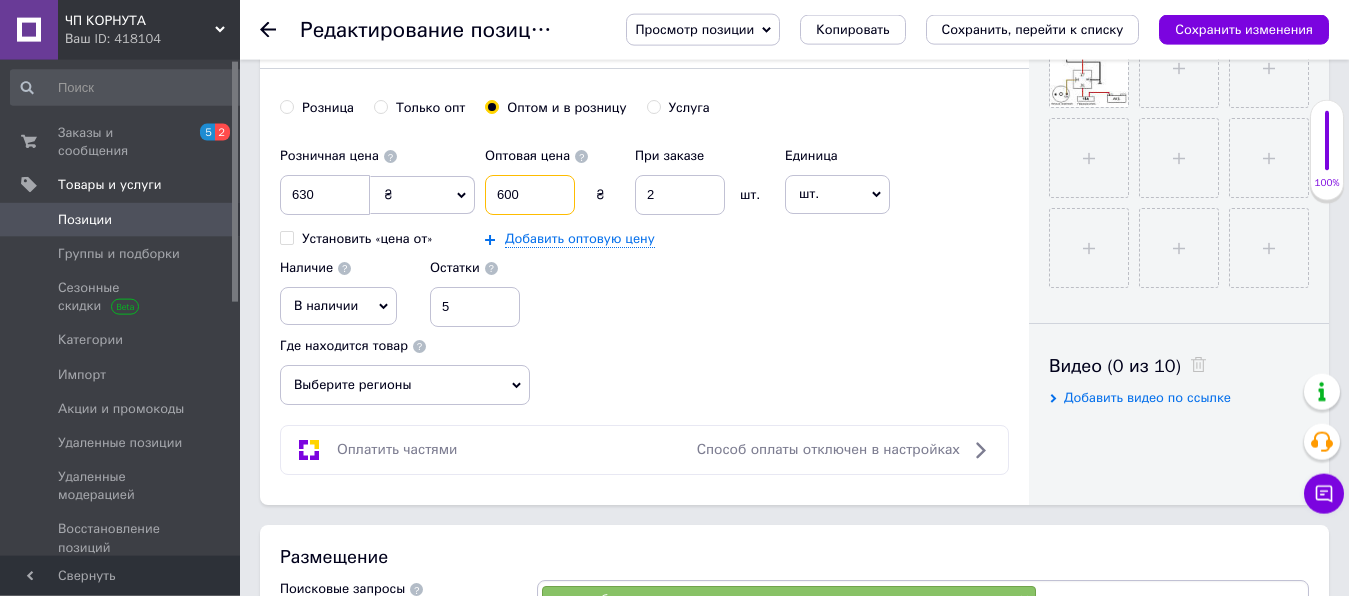 scroll, scrollTop: 816, scrollLeft: 0, axis: vertical 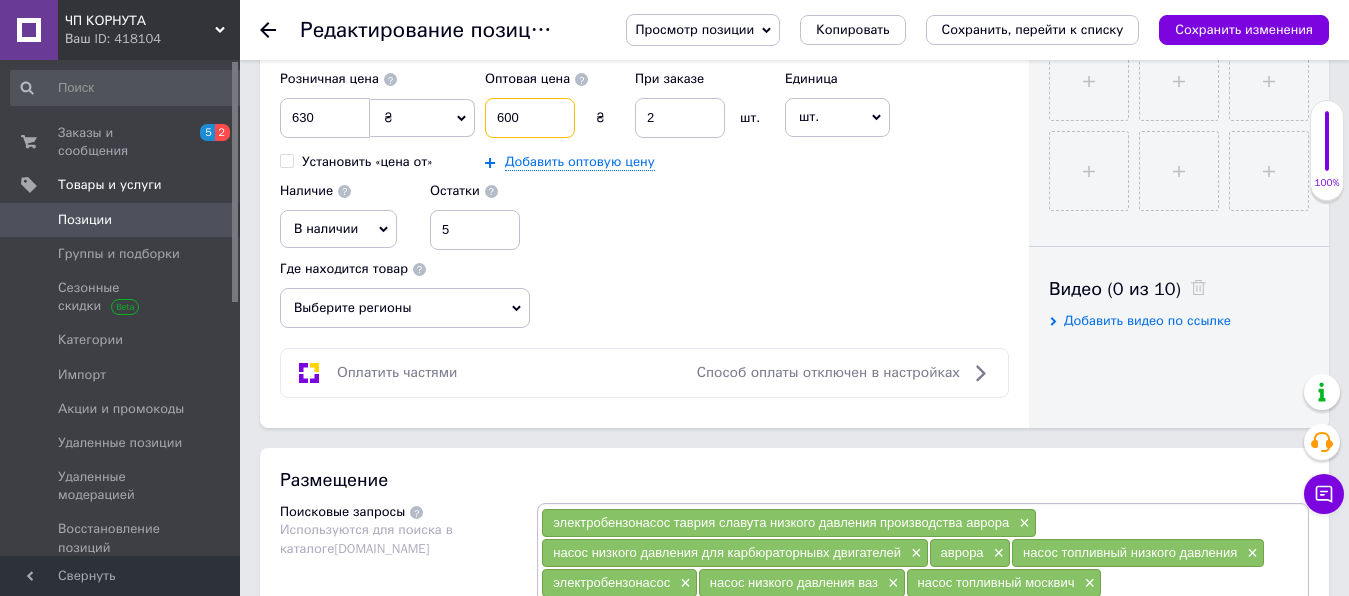 type on "600" 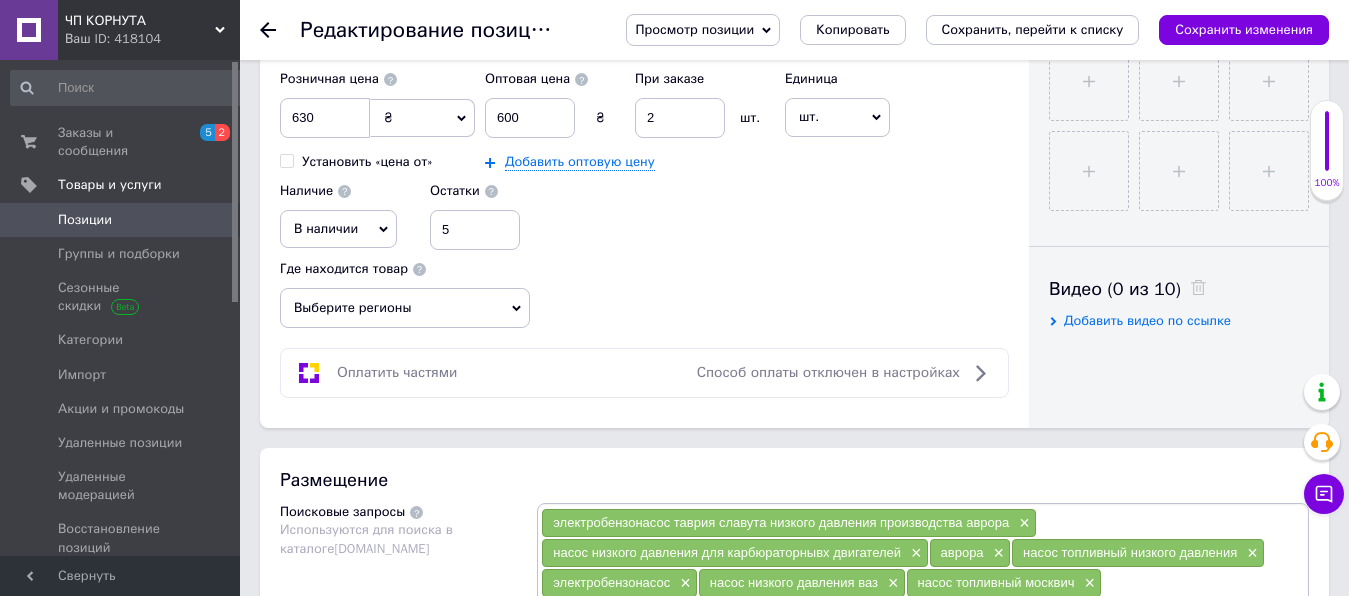 click on "Выберите регионы" at bounding box center (405, 308) 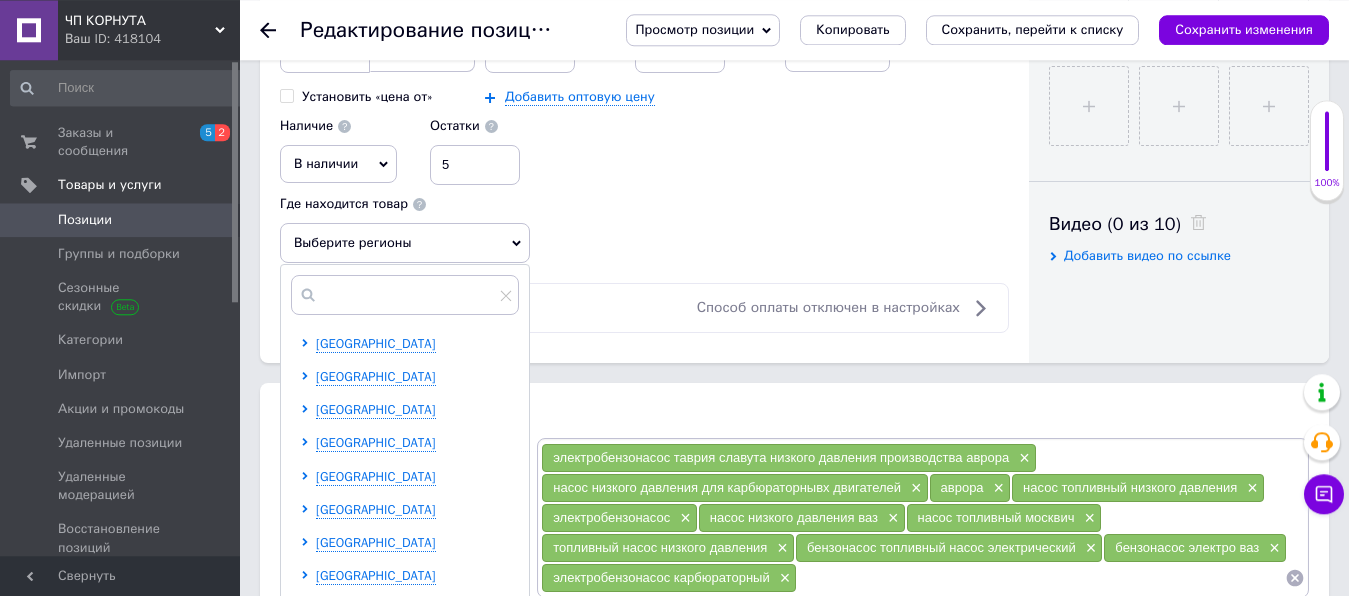scroll, scrollTop: 918, scrollLeft: 0, axis: vertical 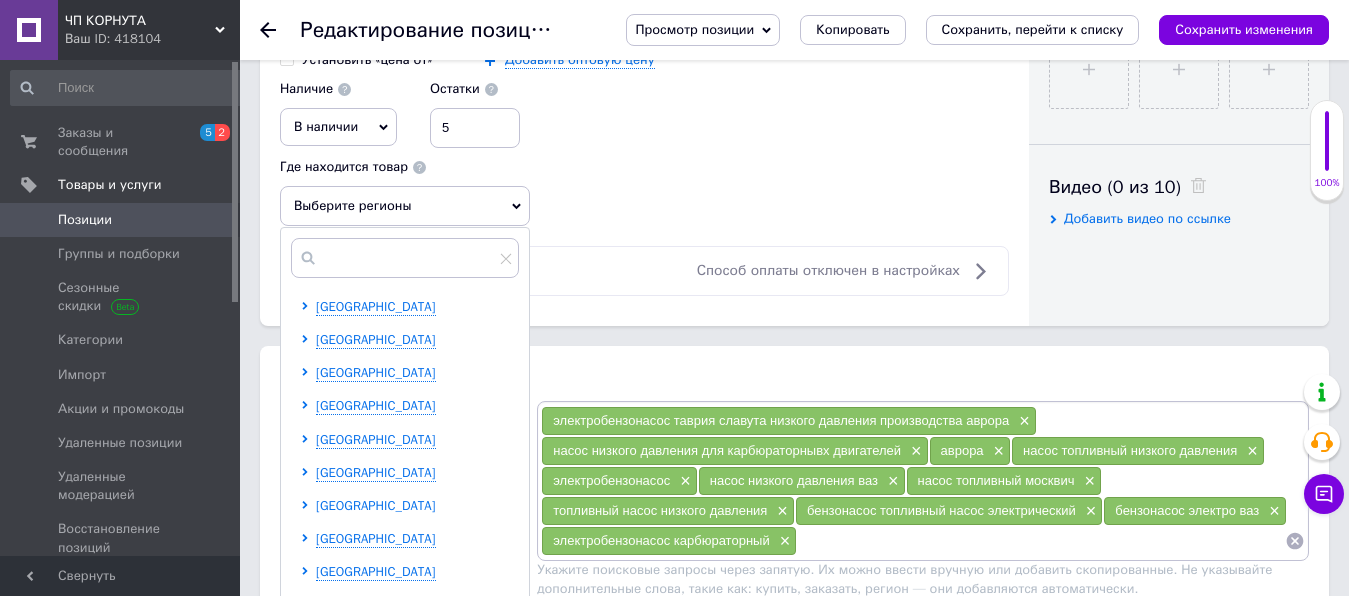 click on "[GEOGRAPHIC_DATA]" at bounding box center [376, 505] 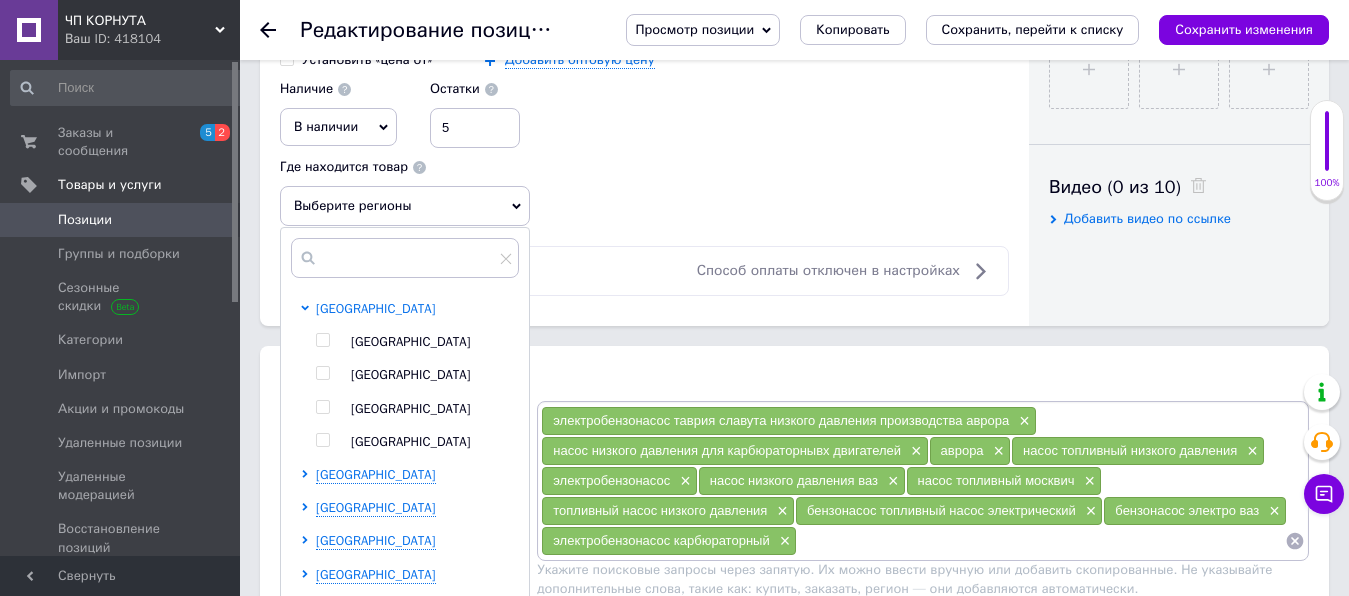 scroll, scrollTop: 204, scrollLeft: 0, axis: vertical 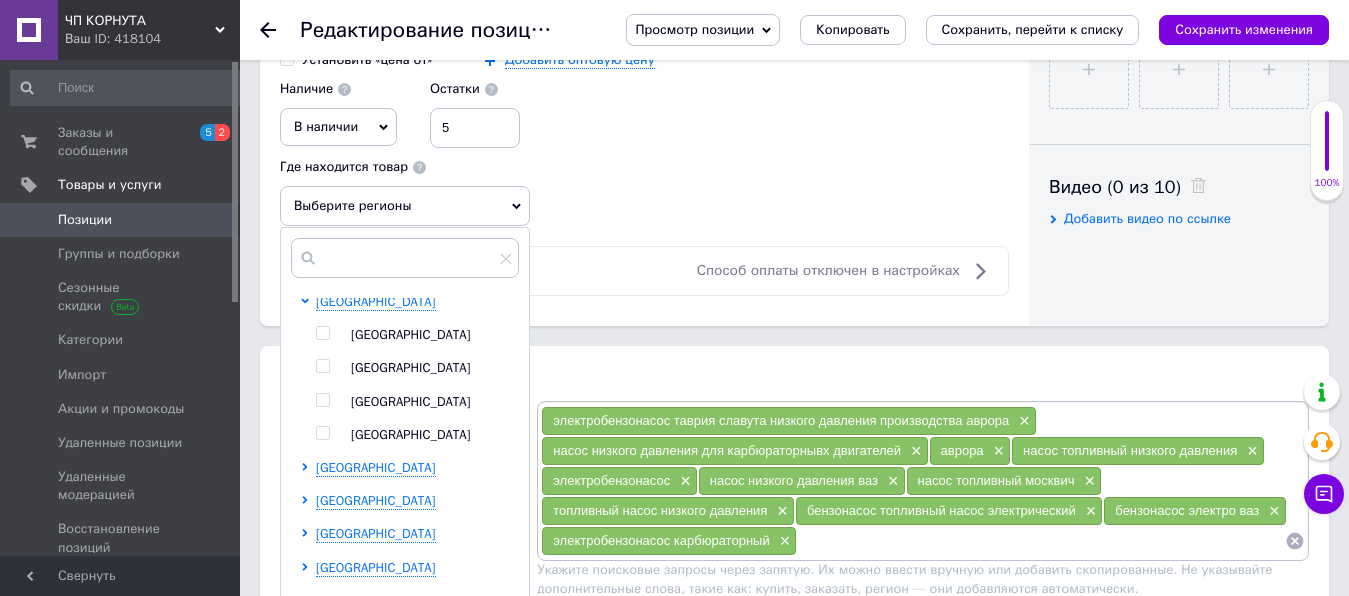 click at bounding box center (322, 400) 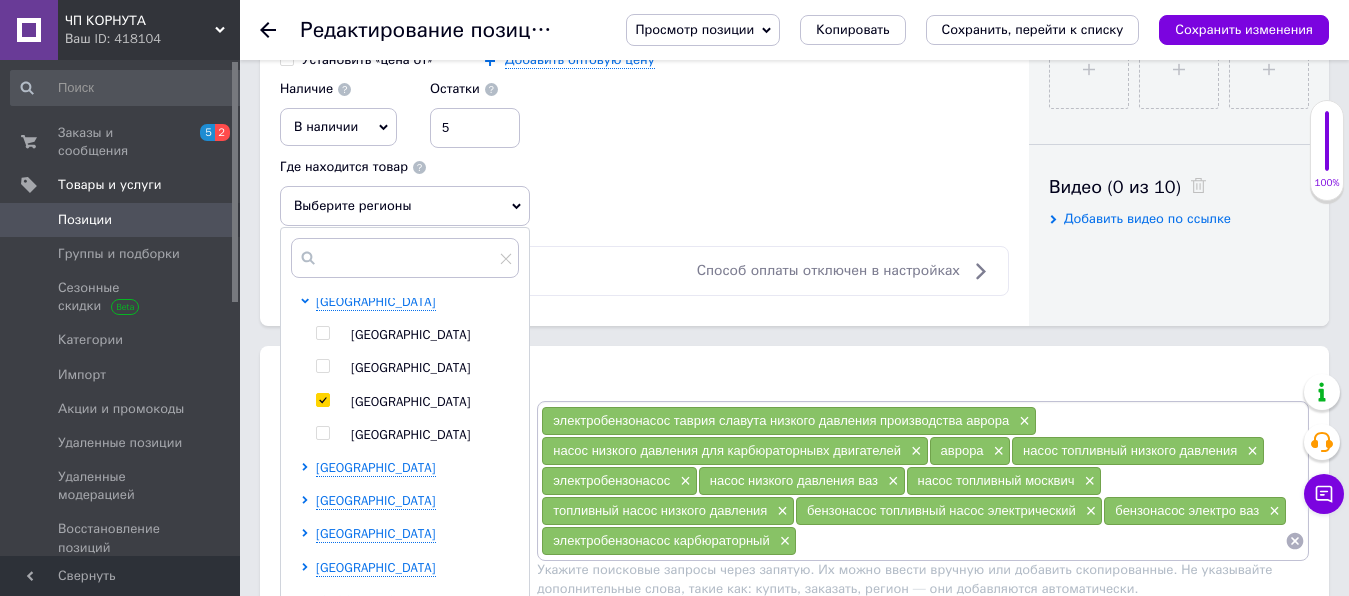 checkbox on "true" 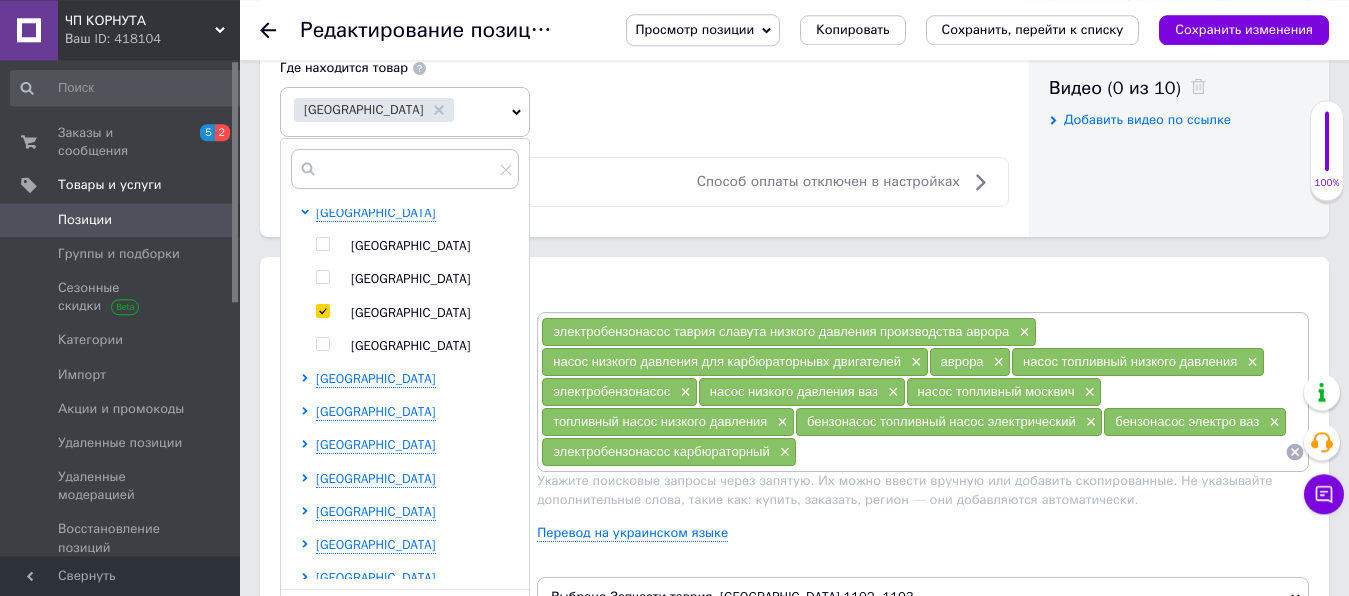 scroll, scrollTop: 1122, scrollLeft: 0, axis: vertical 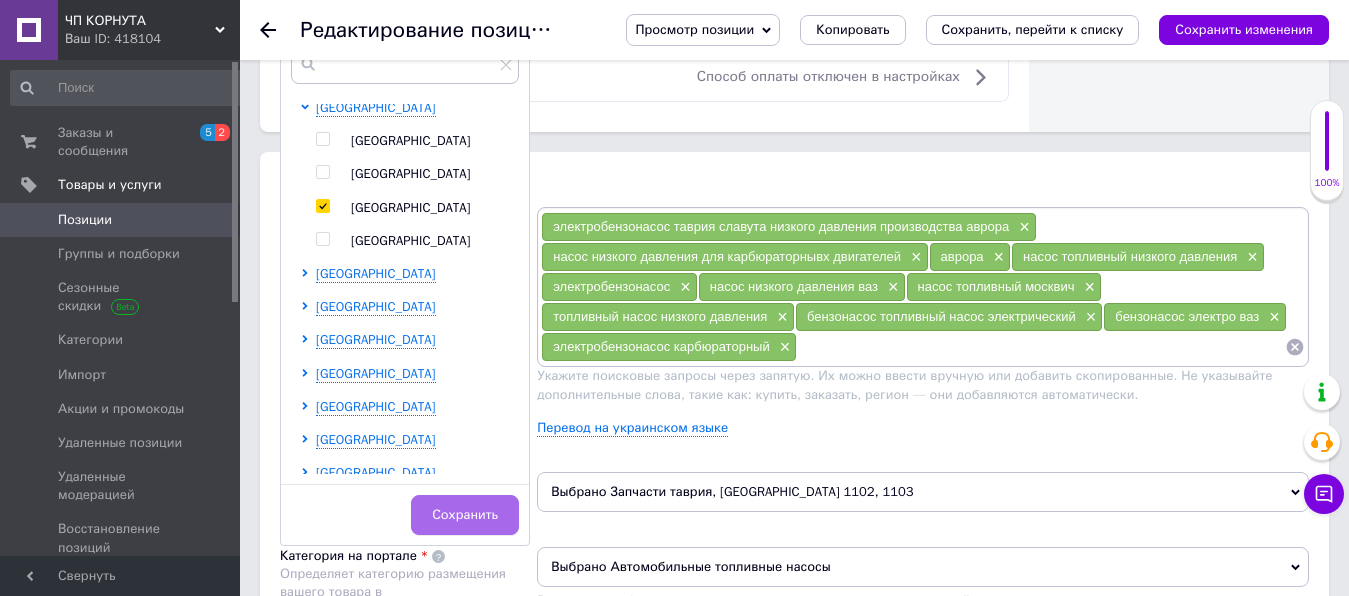 click on "Сохранить" at bounding box center [465, 515] 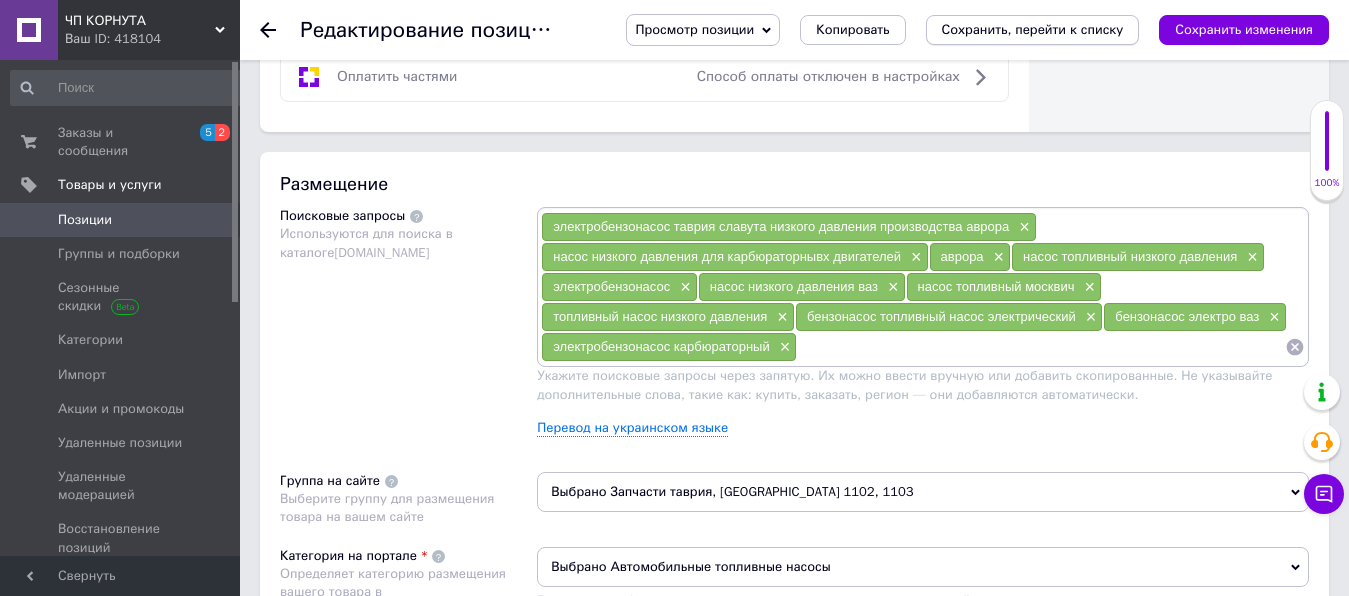 click on "Сохранить, перейти к списку" at bounding box center (1033, 29) 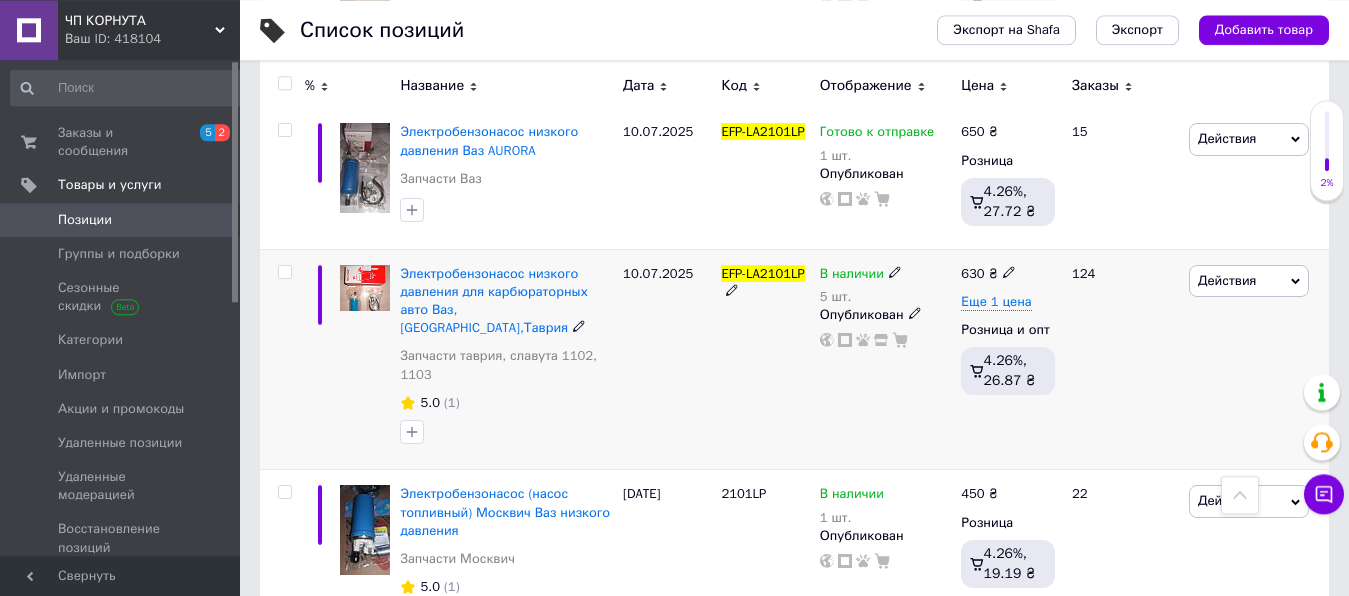 scroll, scrollTop: 696, scrollLeft: 0, axis: vertical 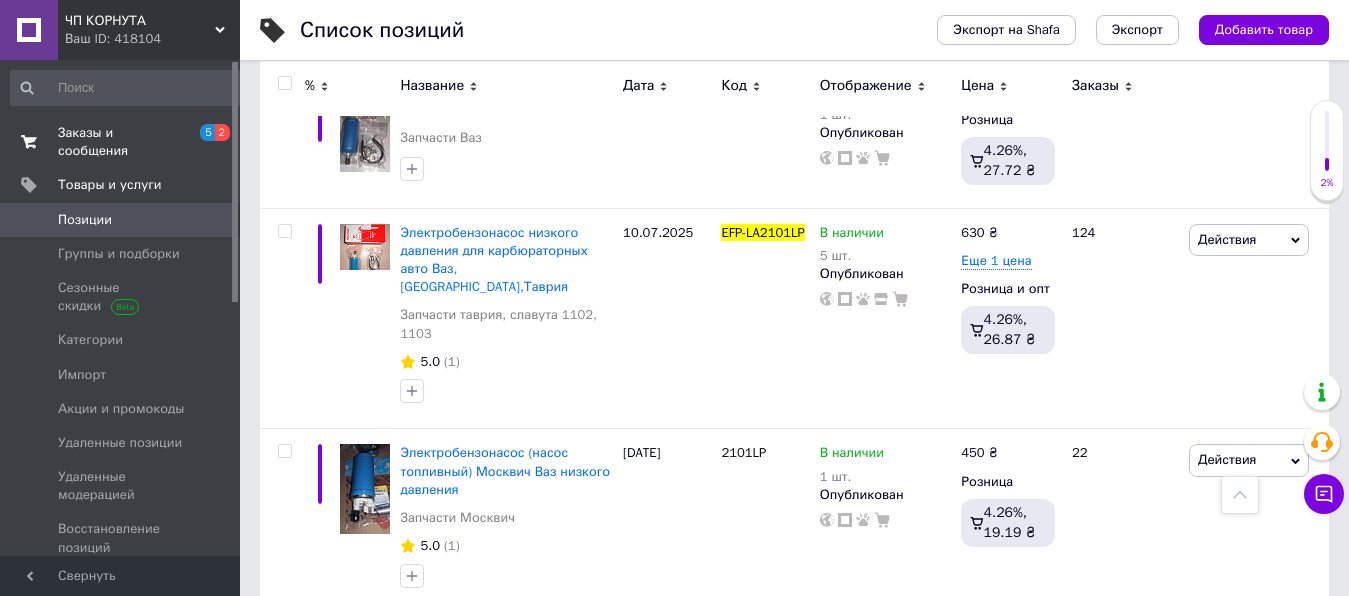 click on "Заказы и сообщения" at bounding box center (121, 142) 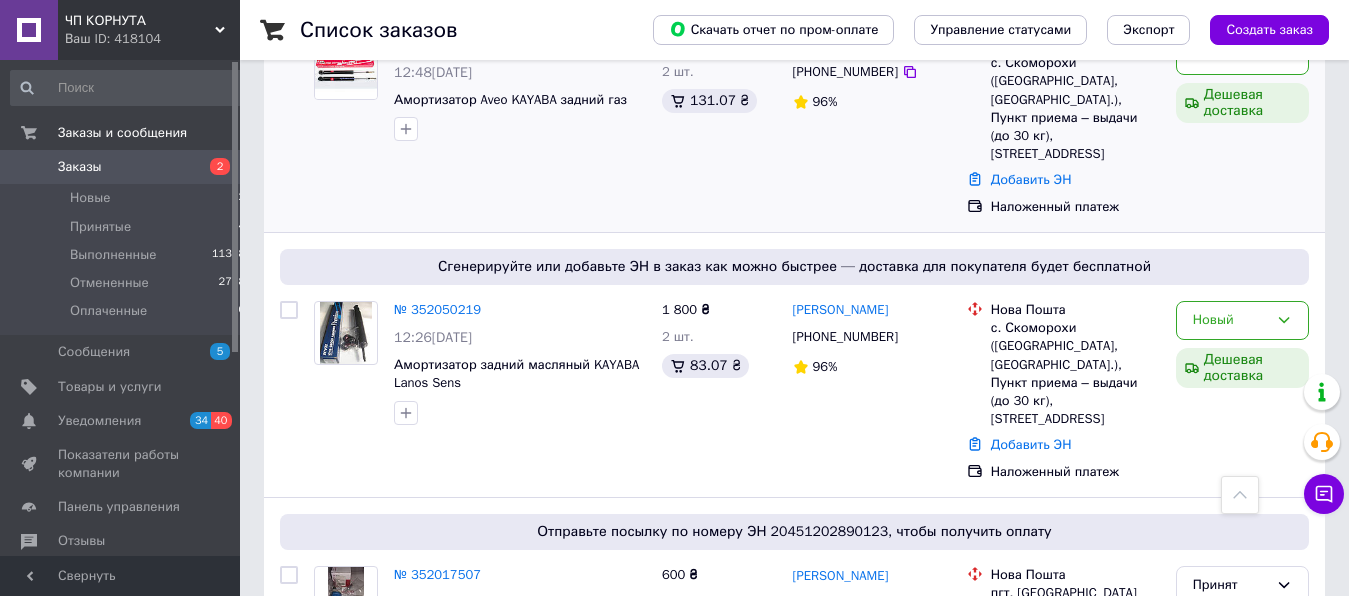 scroll, scrollTop: 306, scrollLeft: 0, axis: vertical 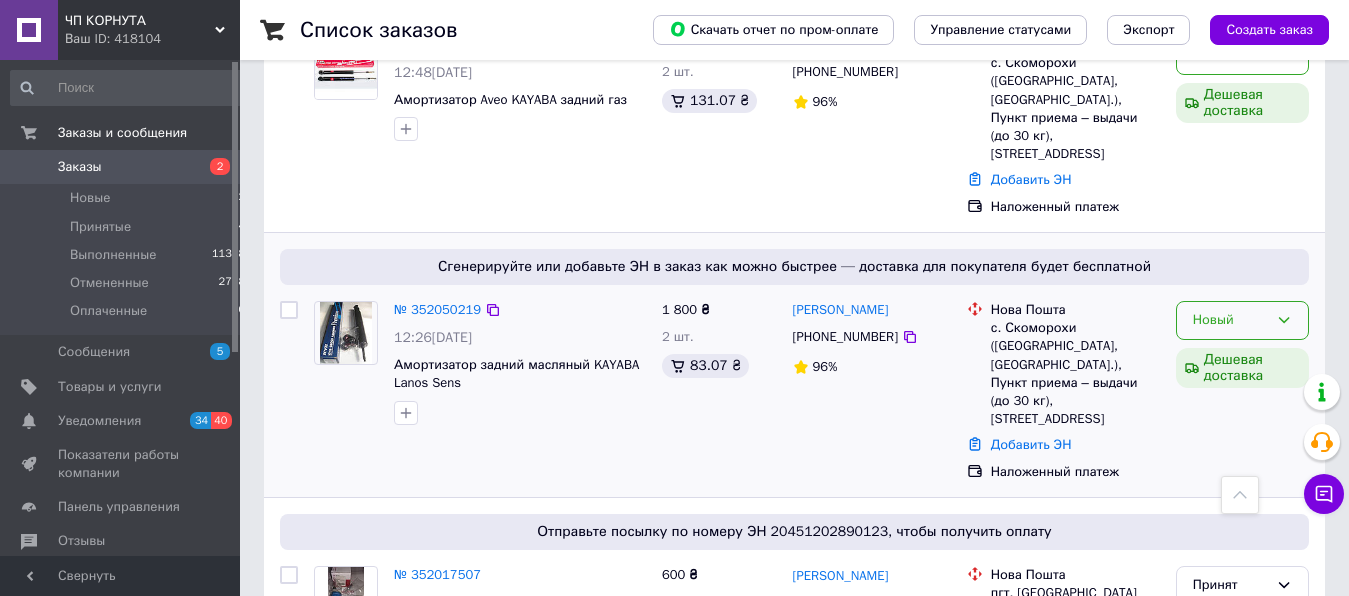 click on "Новый" at bounding box center [1230, 320] 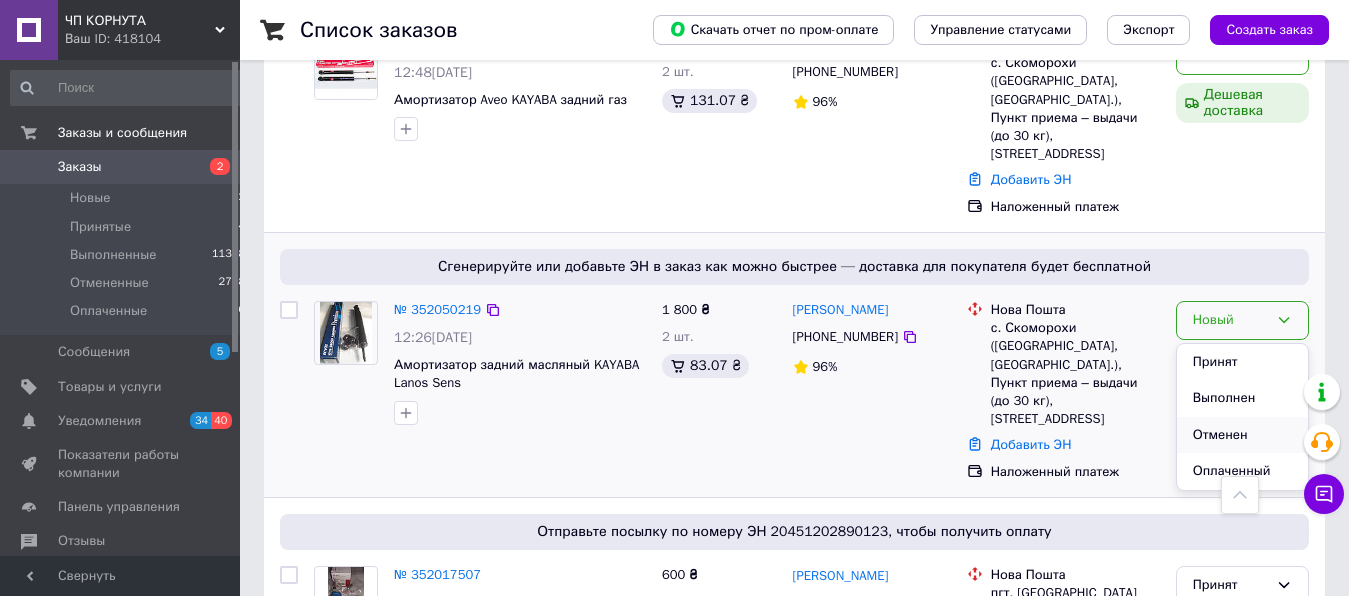 click on "Отменен" at bounding box center (1242, 435) 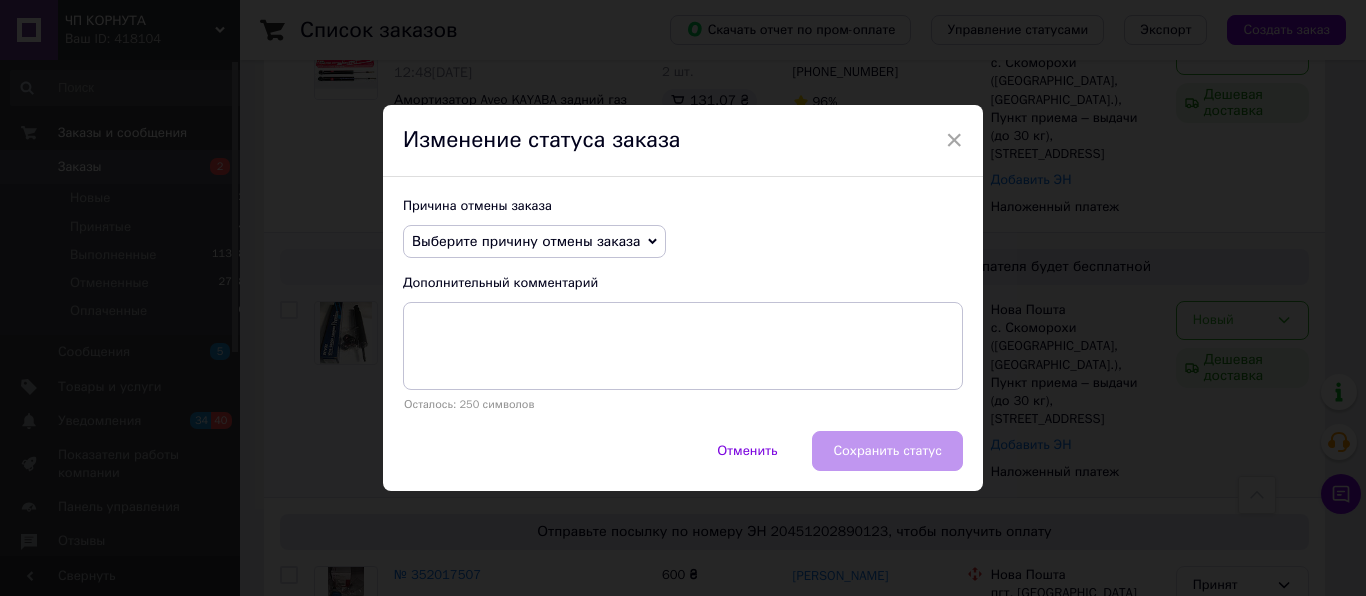 click 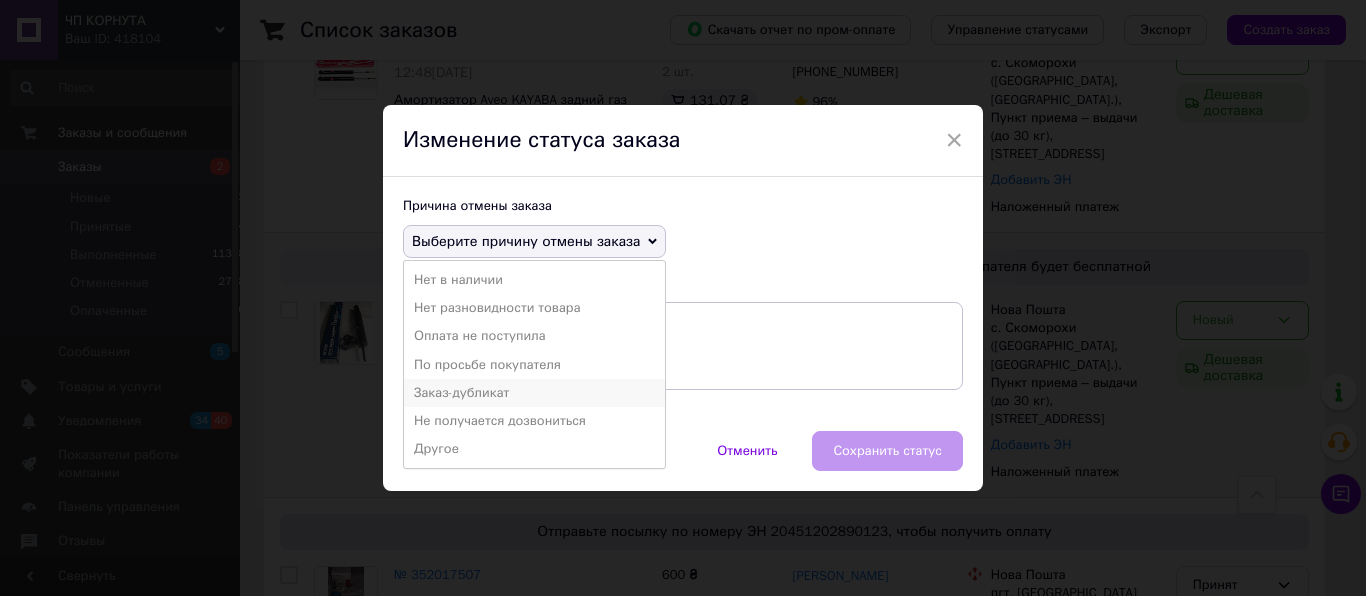 click on "Заказ-дубликат" at bounding box center (534, 393) 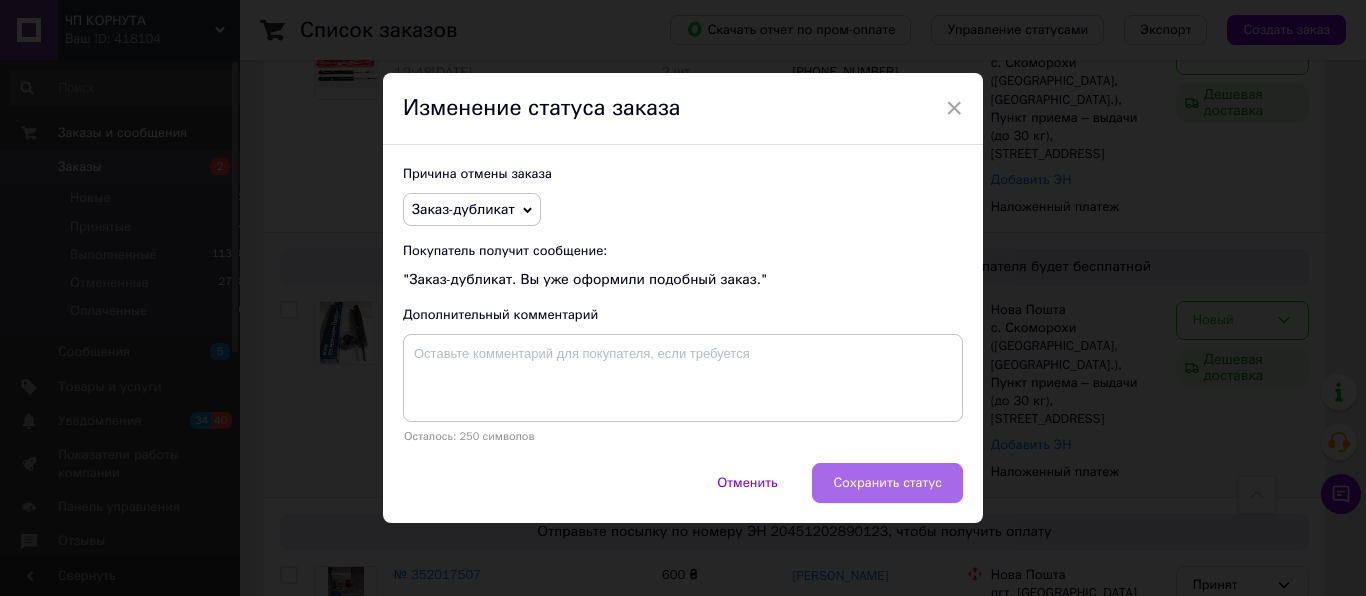 click on "Сохранить статус" at bounding box center (887, 483) 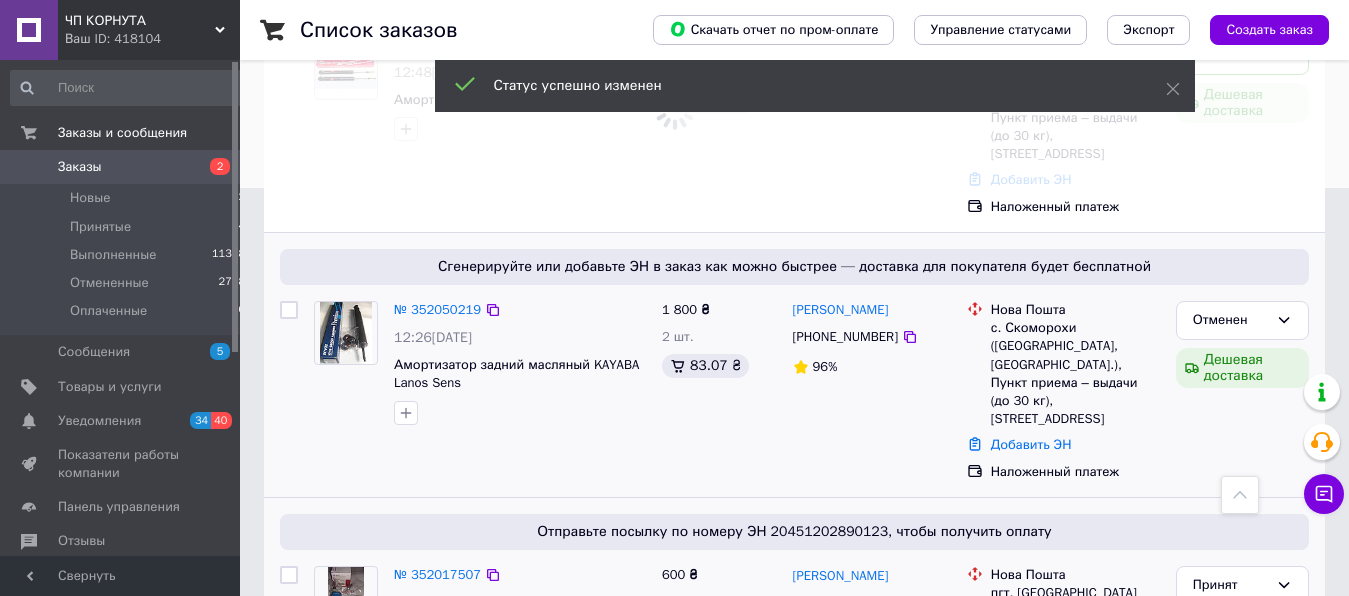 scroll, scrollTop: 204, scrollLeft: 0, axis: vertical 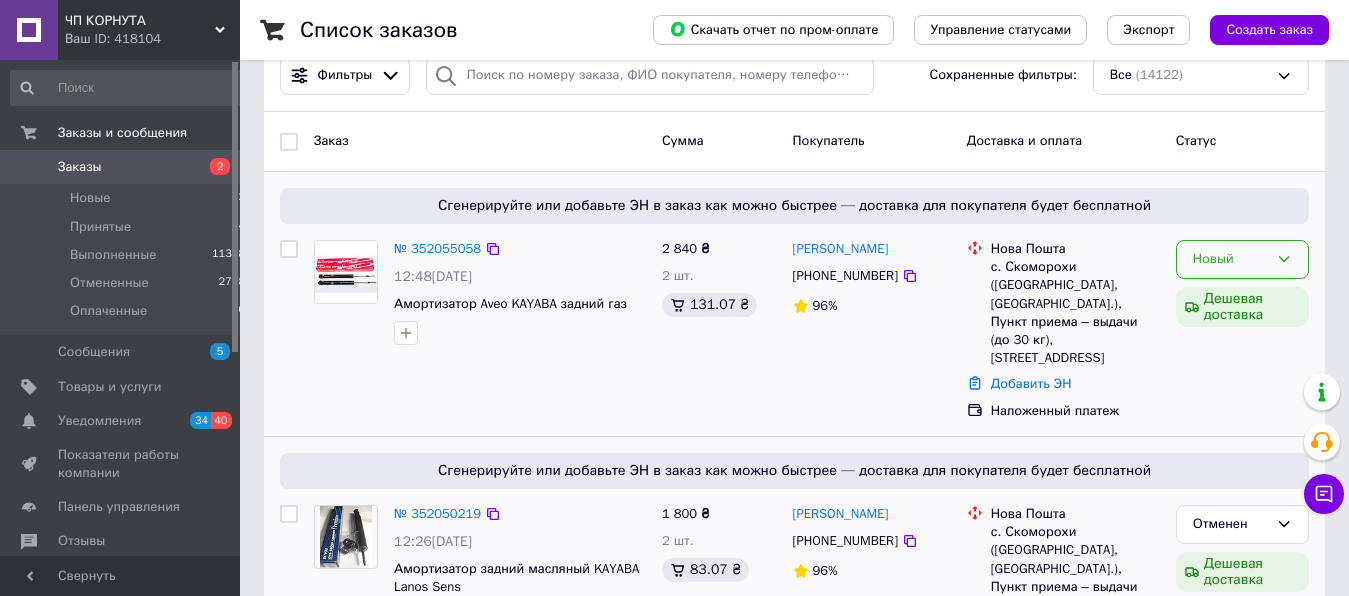 click on "Новый" at bounding box center [1230, 259] 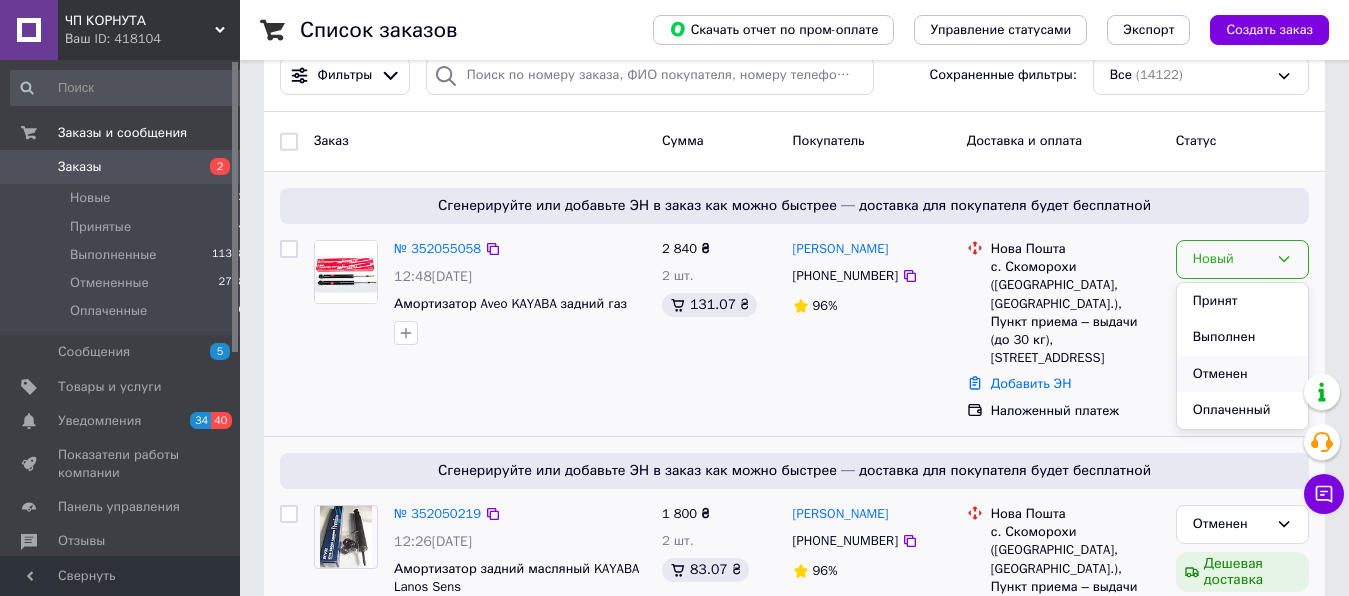 click on "Отменен" at bounding box center (1242, 374) 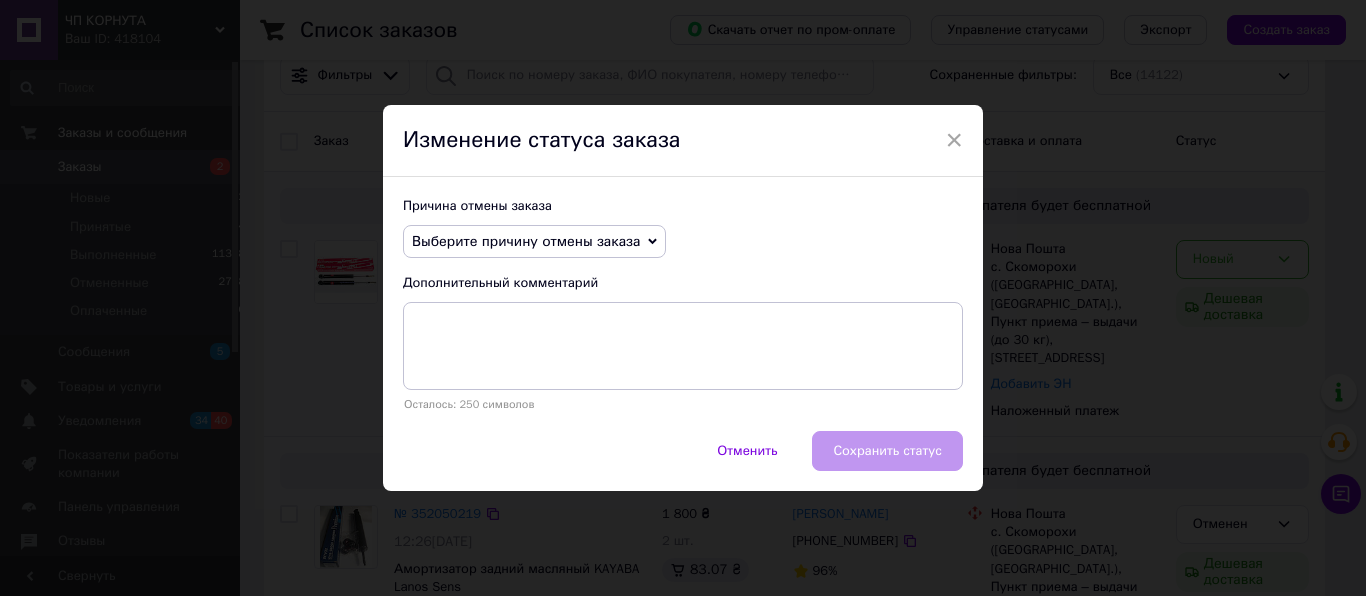 click on "Выберите причину отмены заказа" at bounding box center [526, 241] 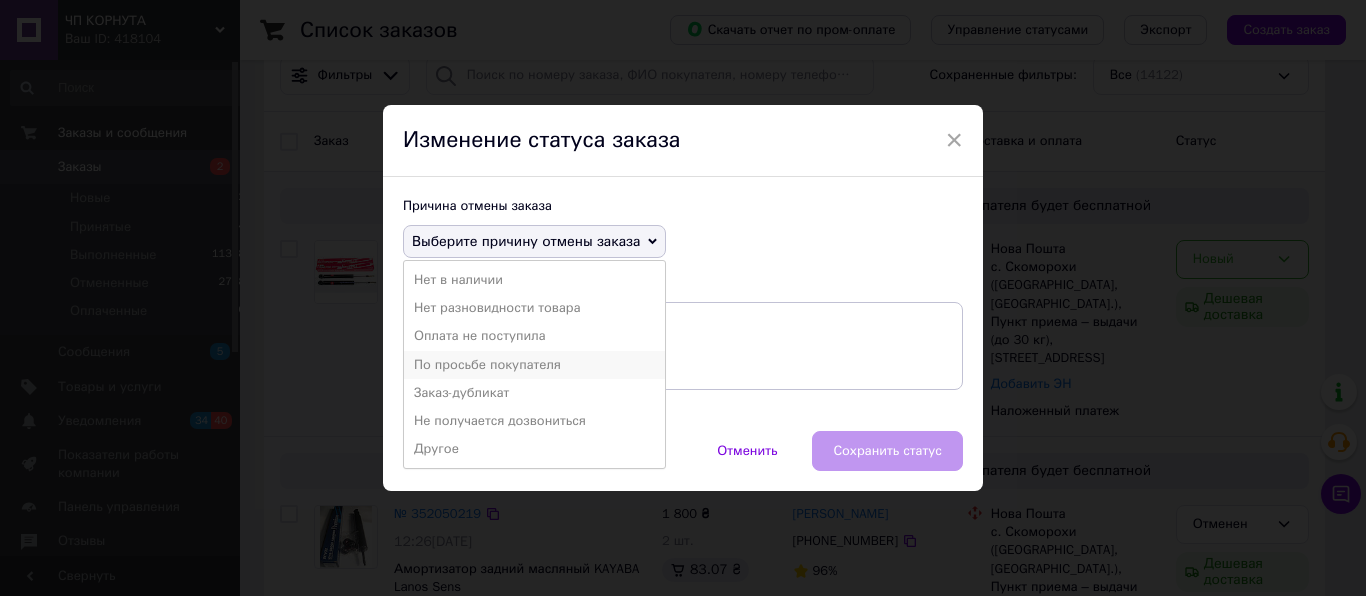click on "По просьбе покупателя" at bounding box center [534, 365] 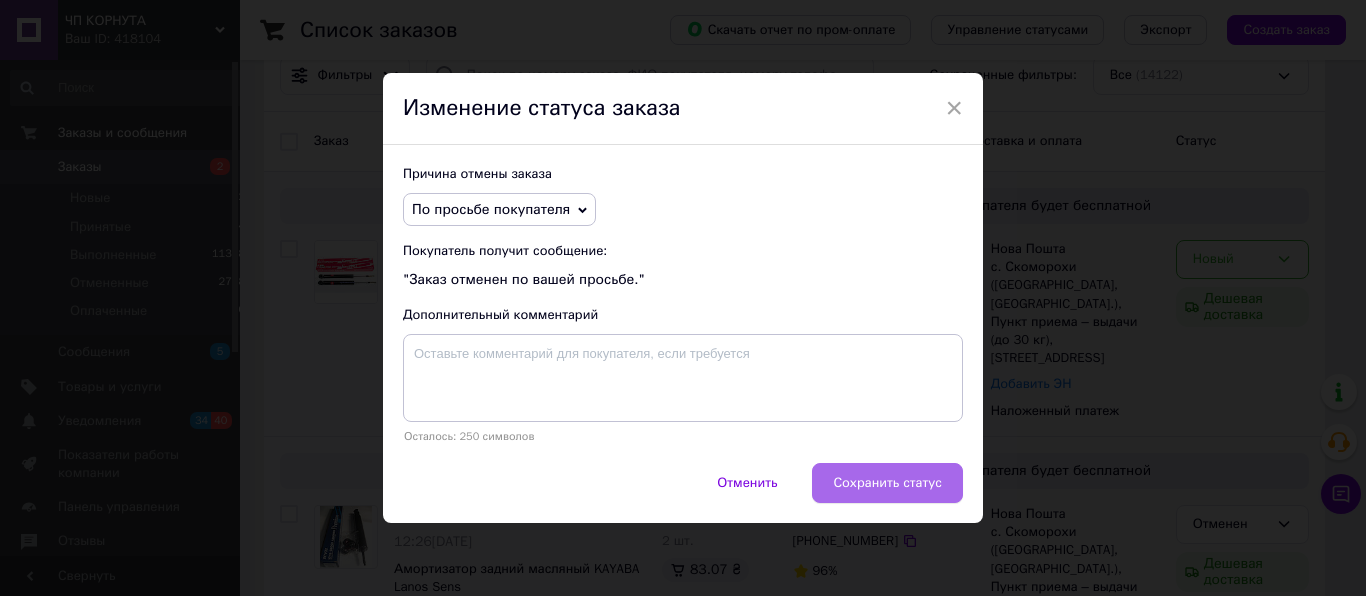 click on "Сохранить статус" at bounding box center (887, 483) 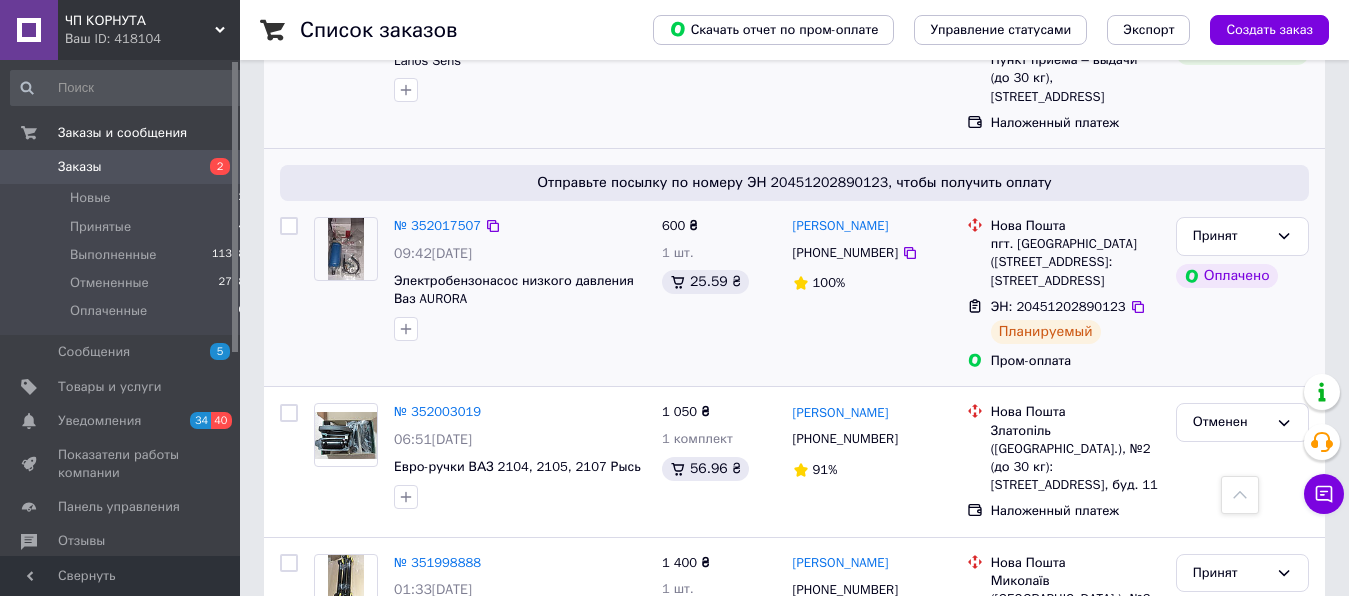 scroll, scrollTop: 714, scrollLeft: 0, axis: vertical 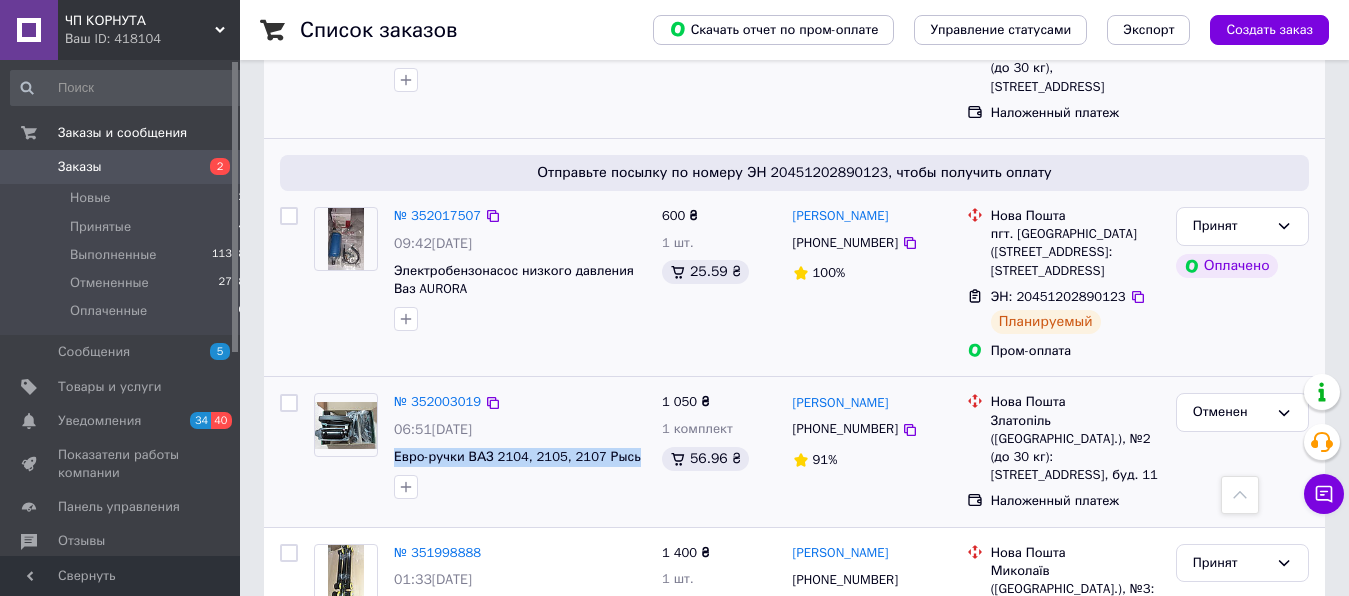 drag, startPoint x: 635, startPoint y: 426, endPoint x: 396, endPoint y: 430, distance: 239.03348 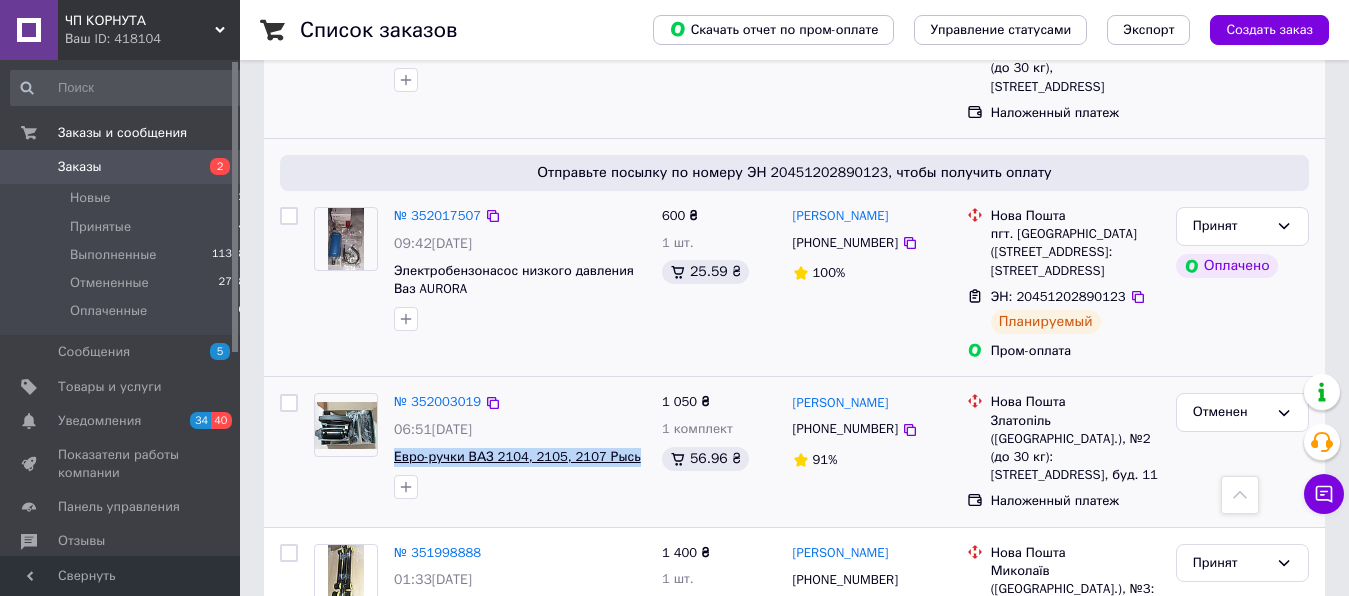 copy on "Евро-ручки ВАЗ 2104, 2105, 2107 Рысь" 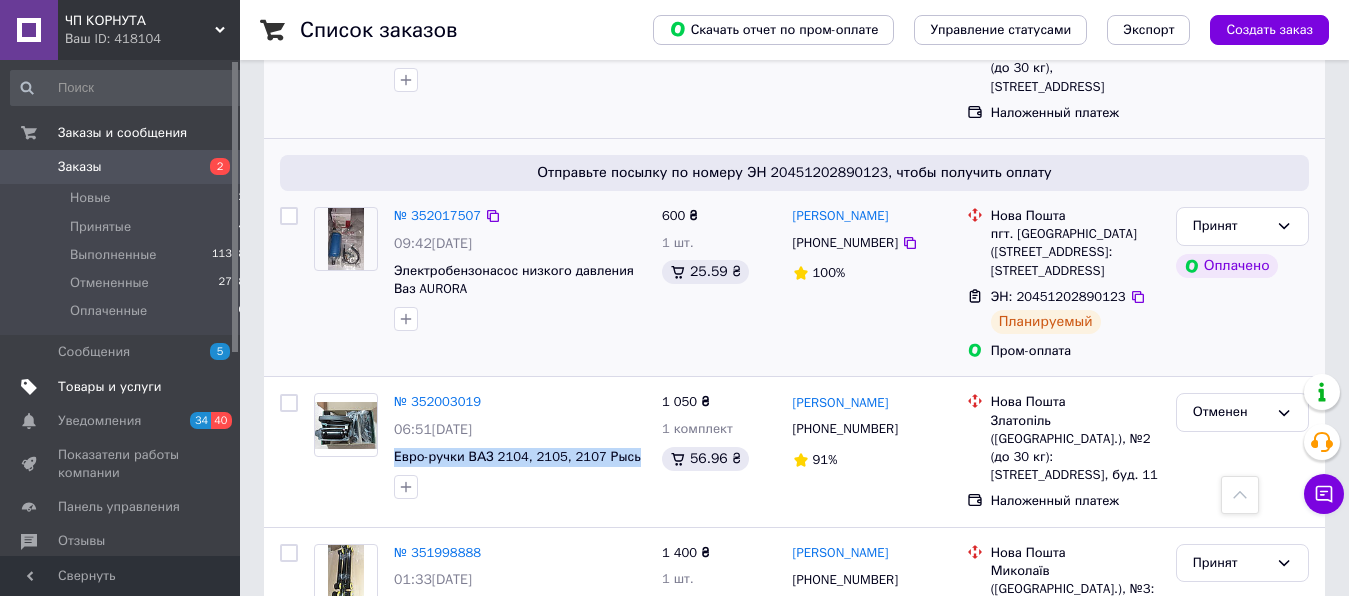 click on "Товары и услуги" at bounding box center (110, 387) 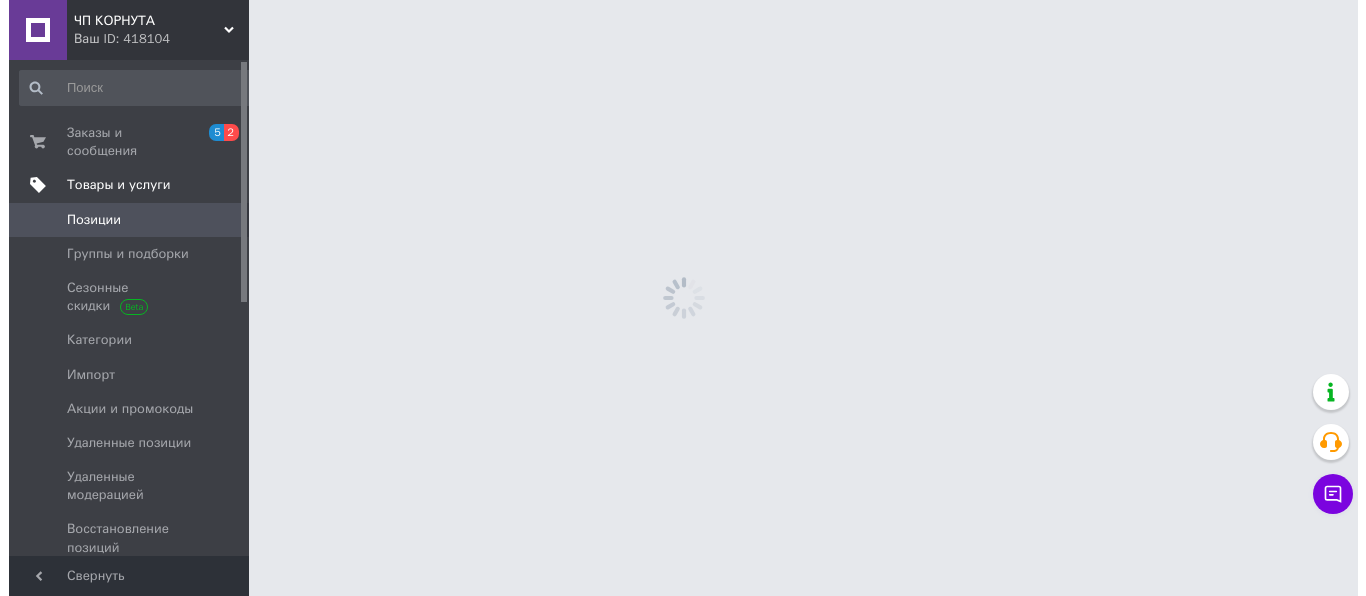 scroll, scrollTop: 0, scrollLeft: 0, axis: both 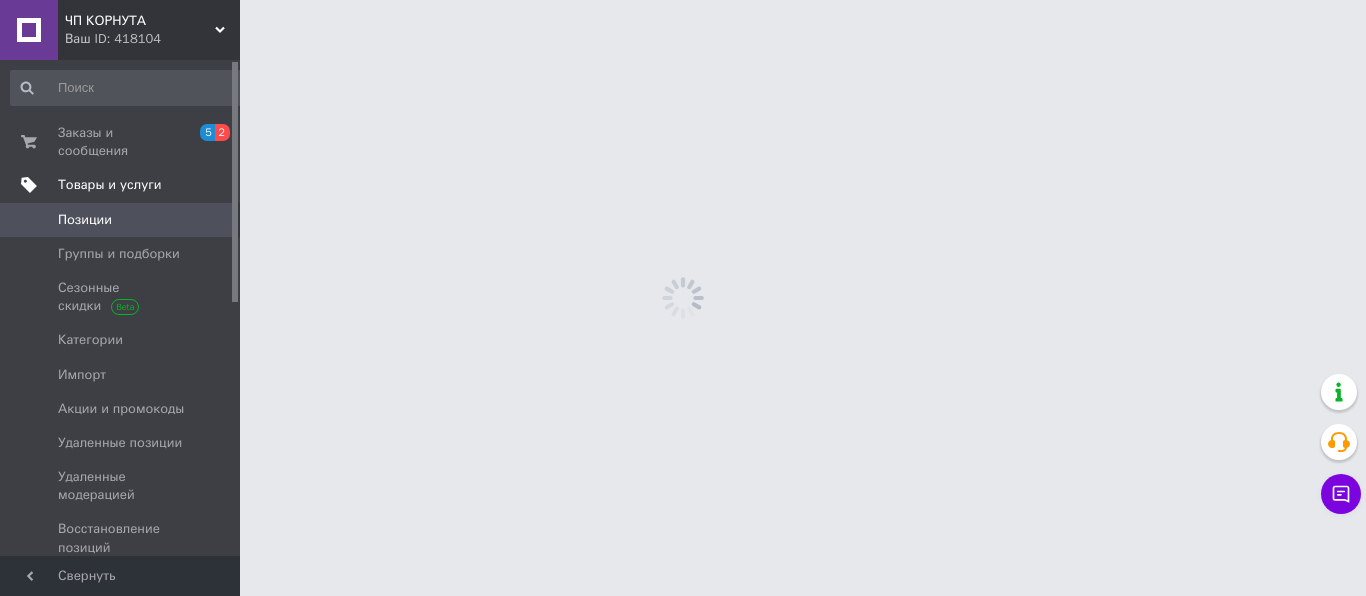 click on "Товары и услуги" at bounding box center (110, 185) 